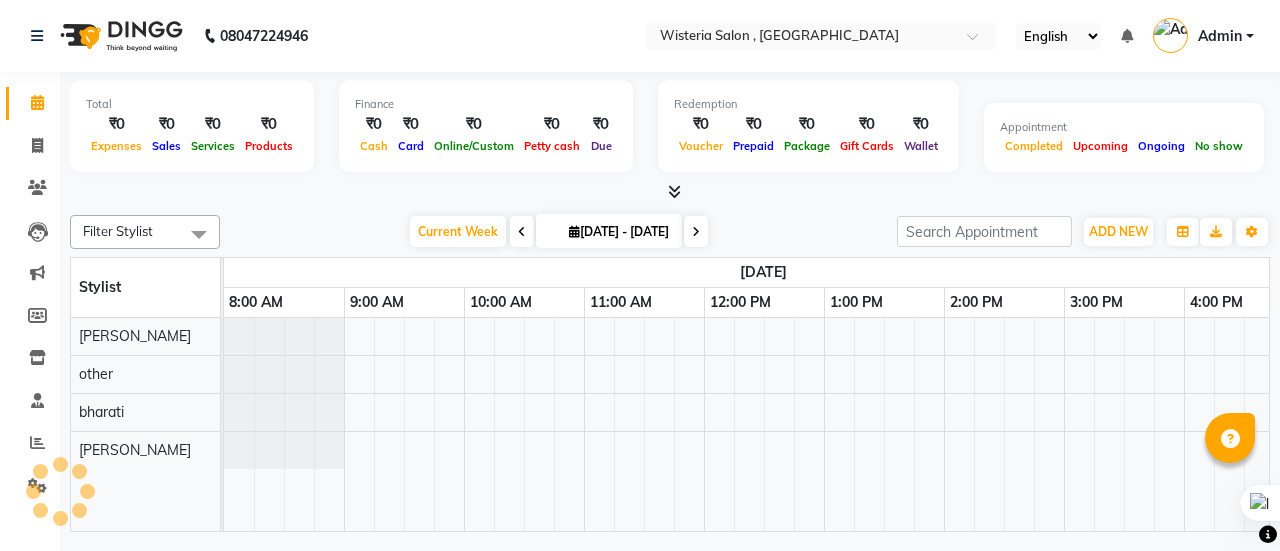 scroll, scrollTop: 0, scrollLeft: 0, axis: both 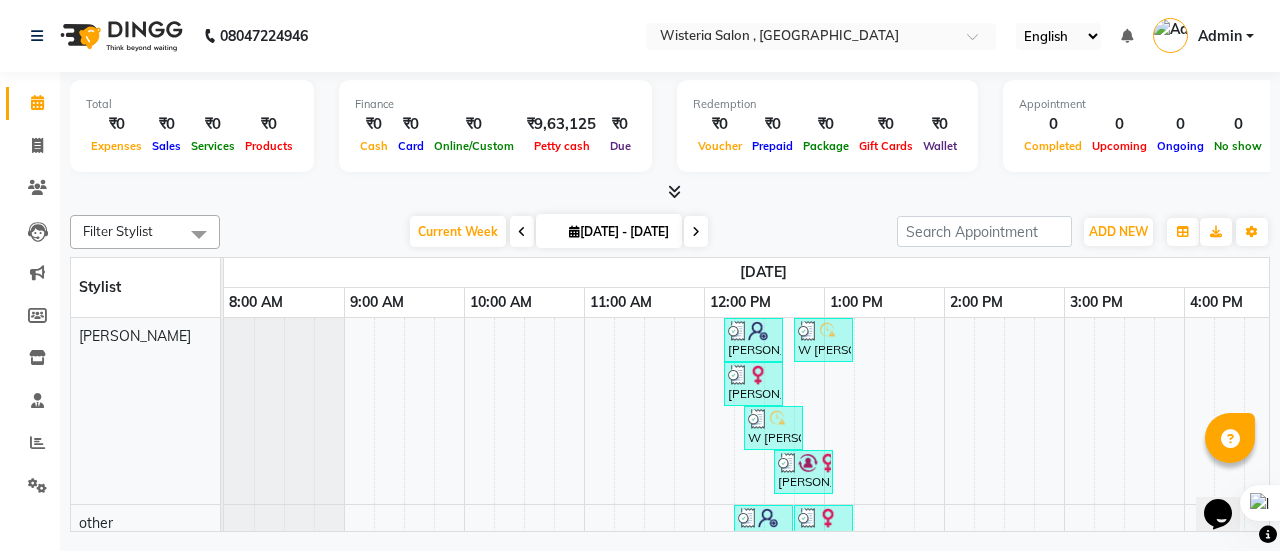 click at bounding box center [522, 232] 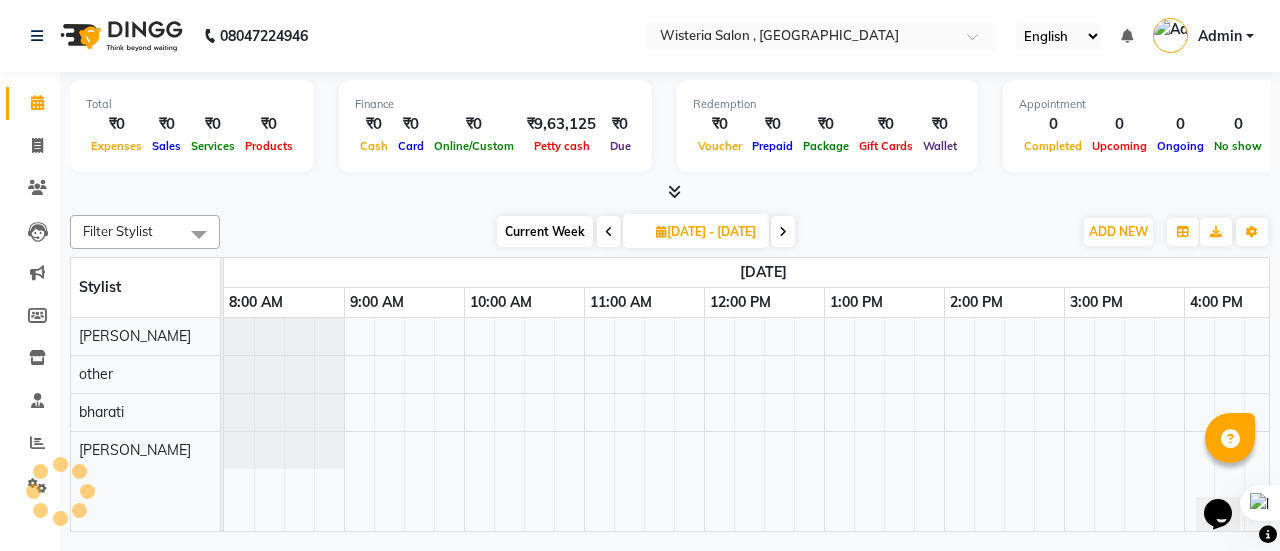 scroll, scrollTop: 0, scrollLeft: 721, axis: horizontal 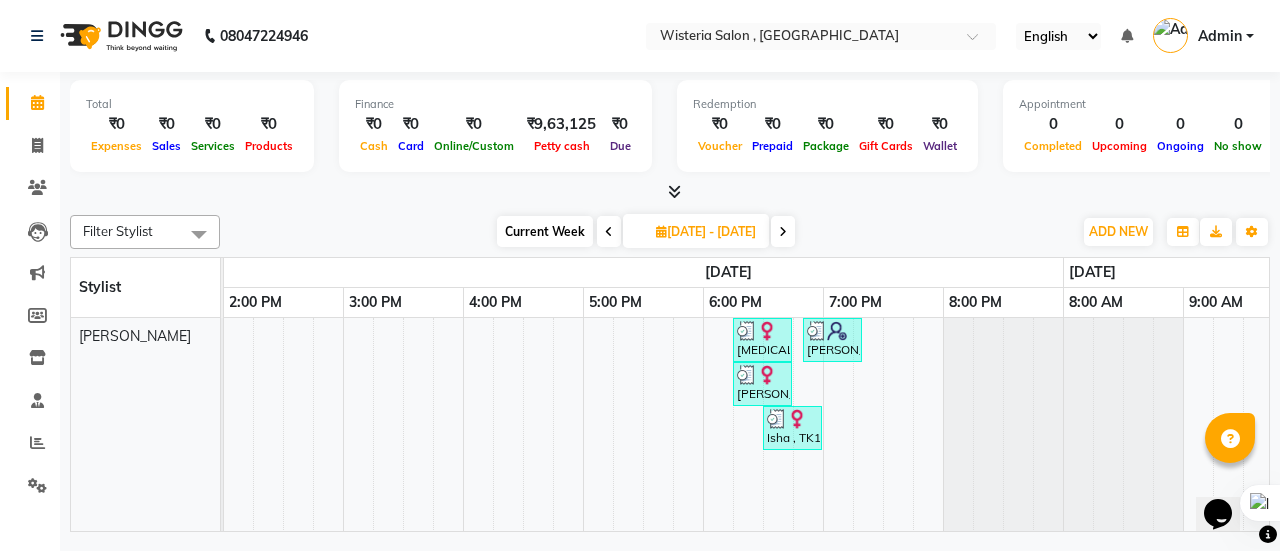 click on "[DATE] - [DATE]" at bounding box center (706, 231) 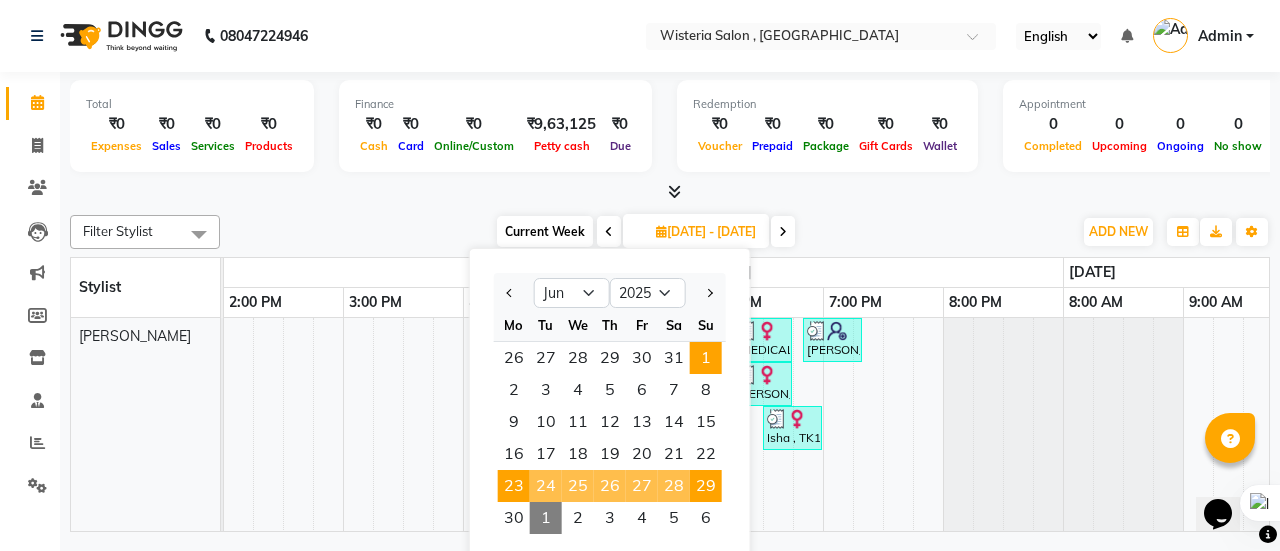 click on "1" at bounding box center [706, 358] 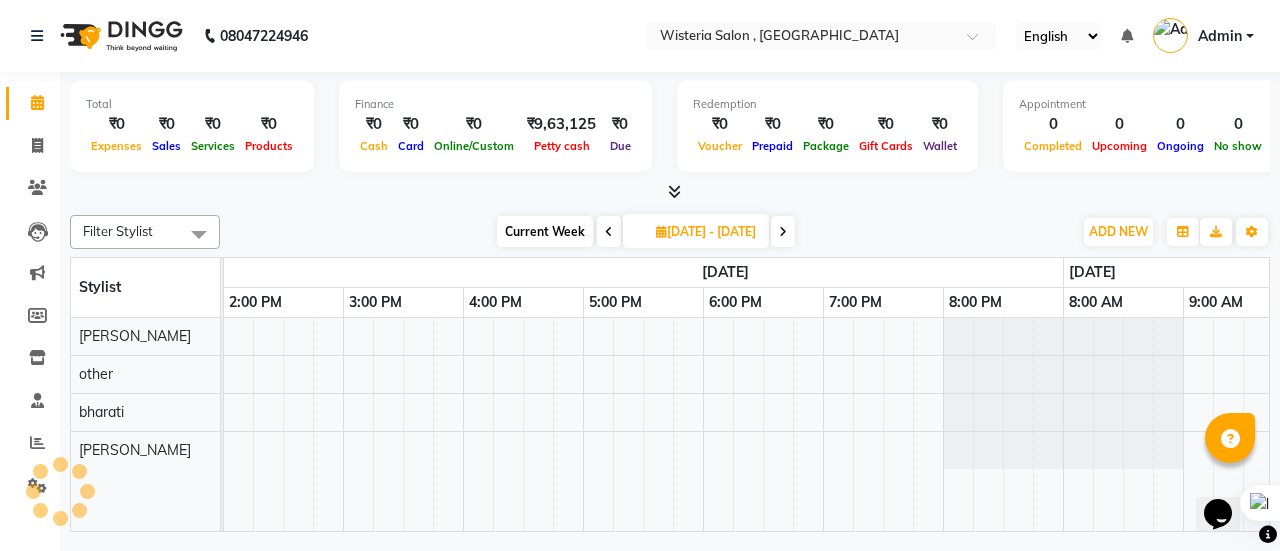 scroll, scrollTop: 0, scrollLeft: 0, axis: both 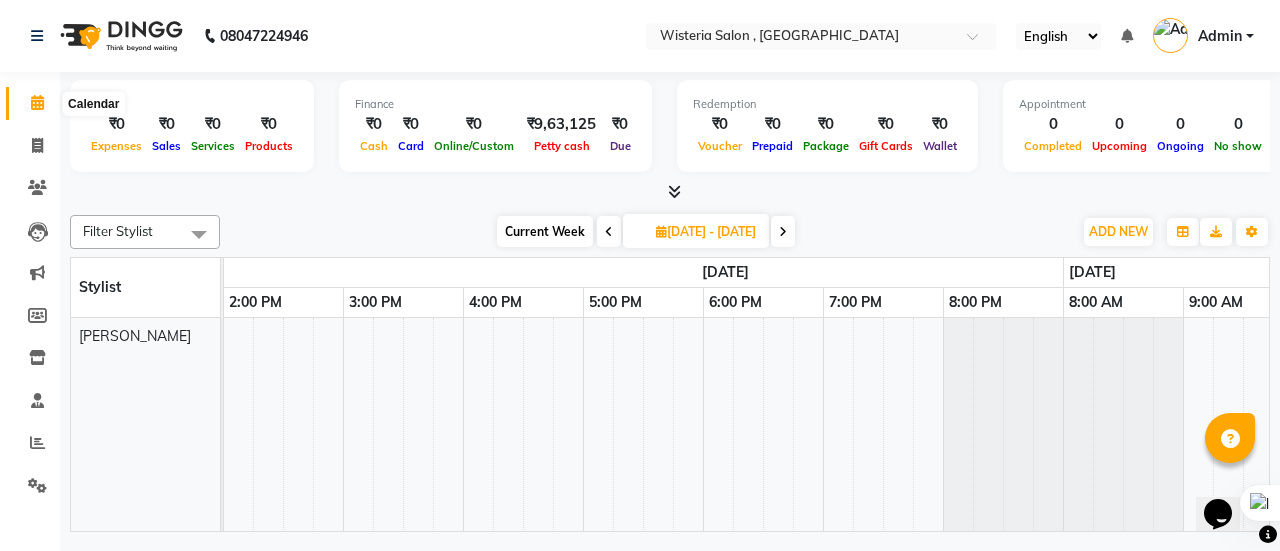 click 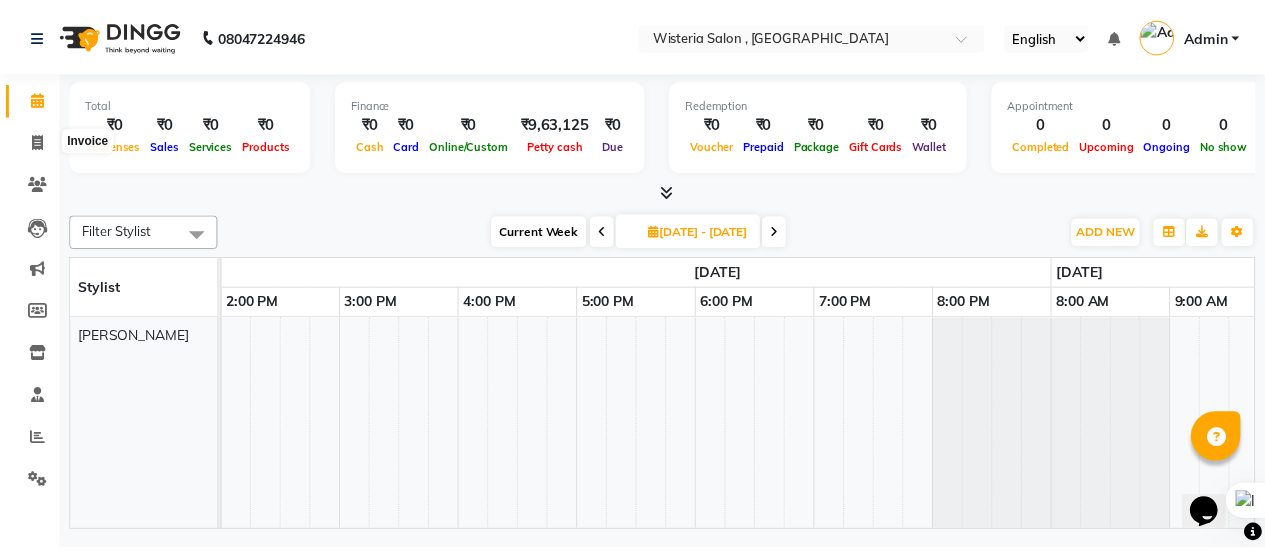 scroll, scrollTop: 6, scrollLeft: 0, axis: vertical 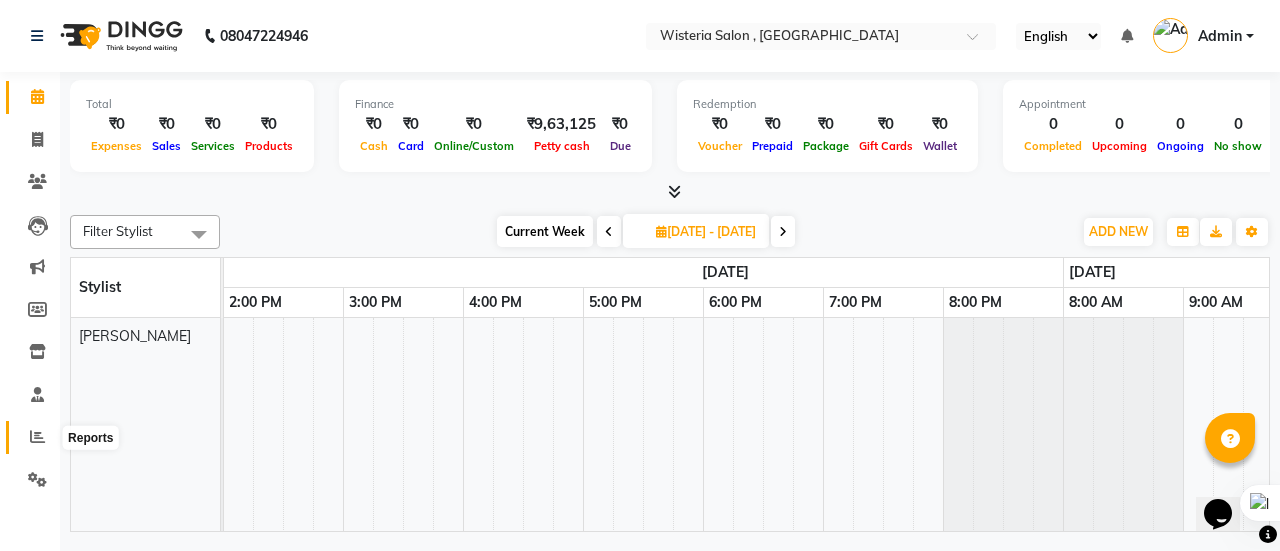 click 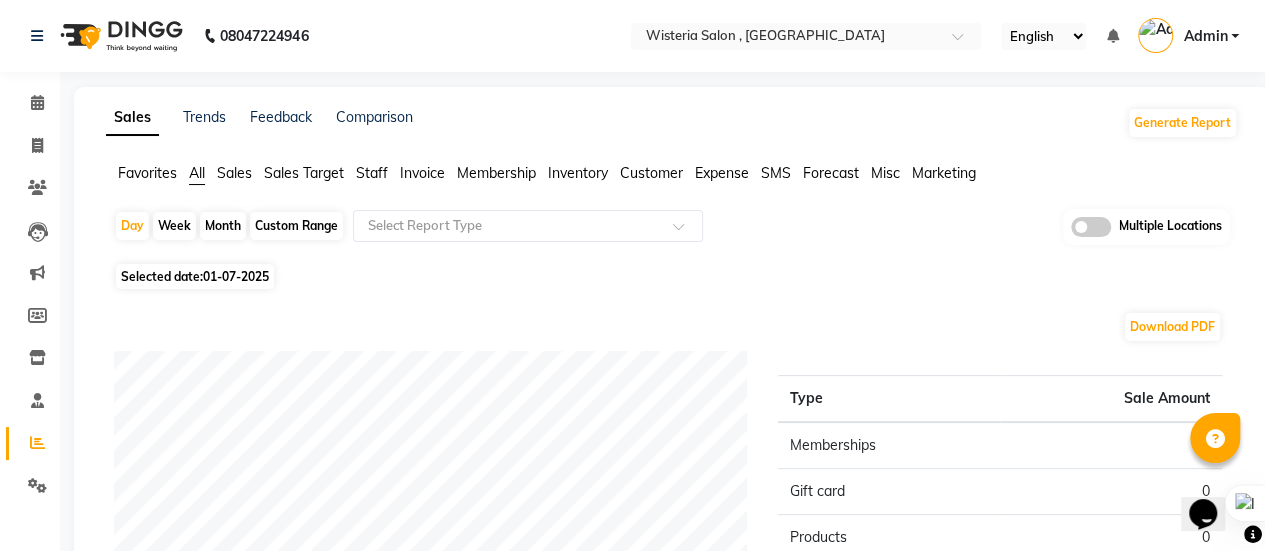 scroll, scrollTop: 0, scrollLeft: 0, axis: both 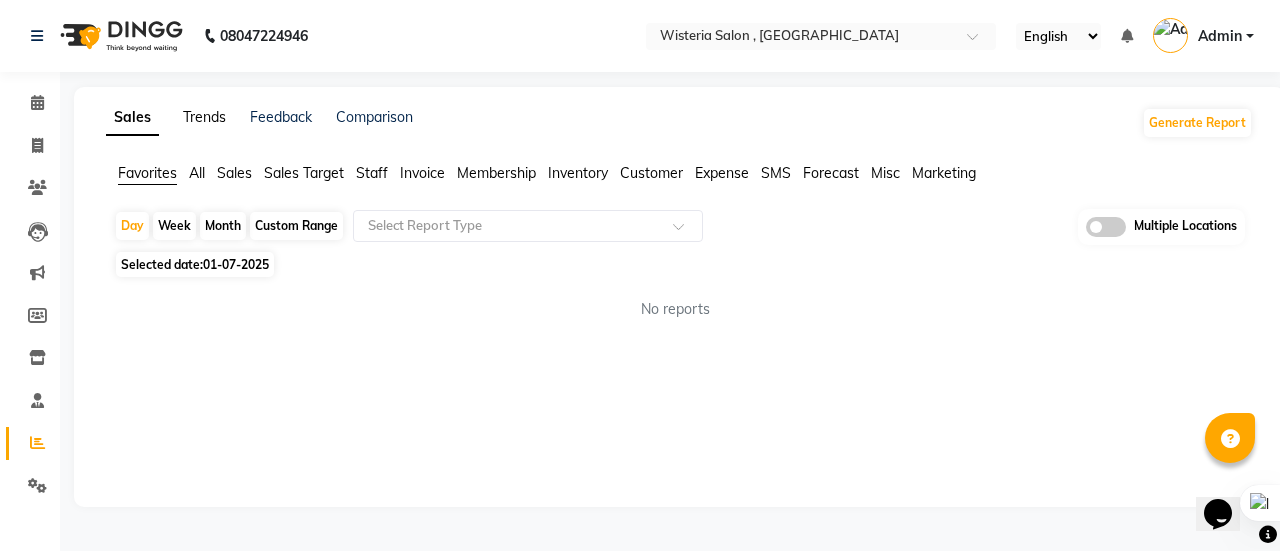 click on "Trends" 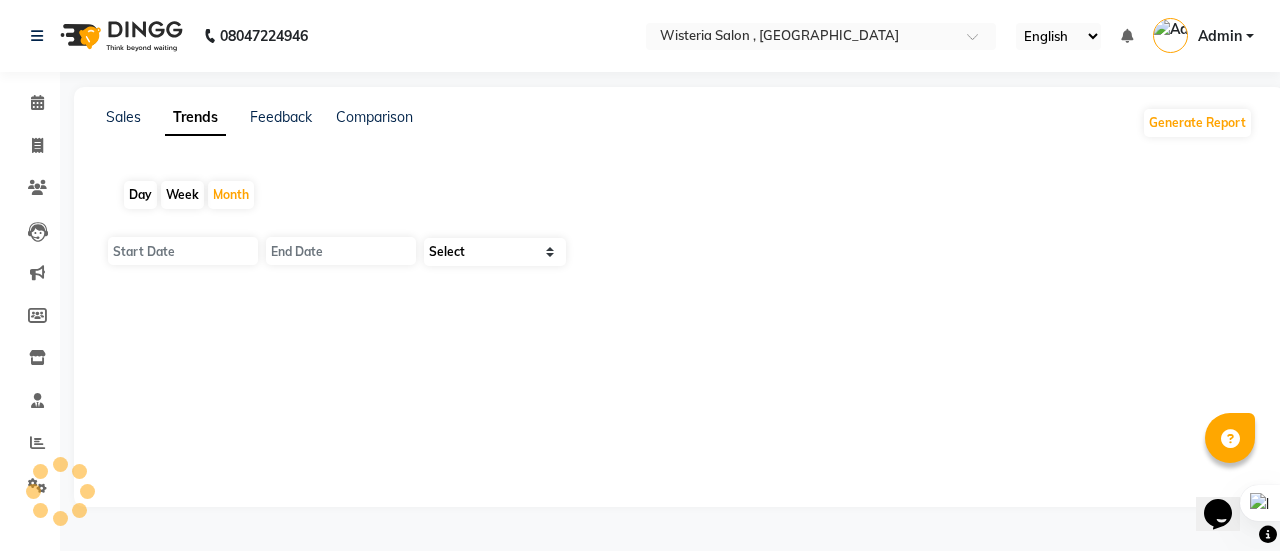 type on "01-07-2025" 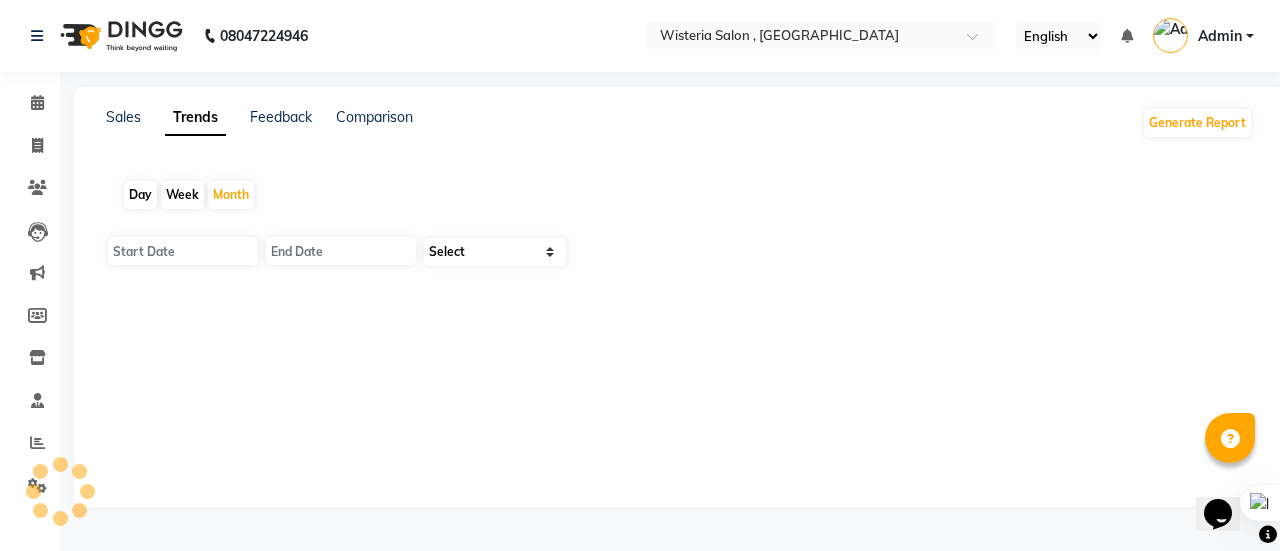 type on "[DATE]" 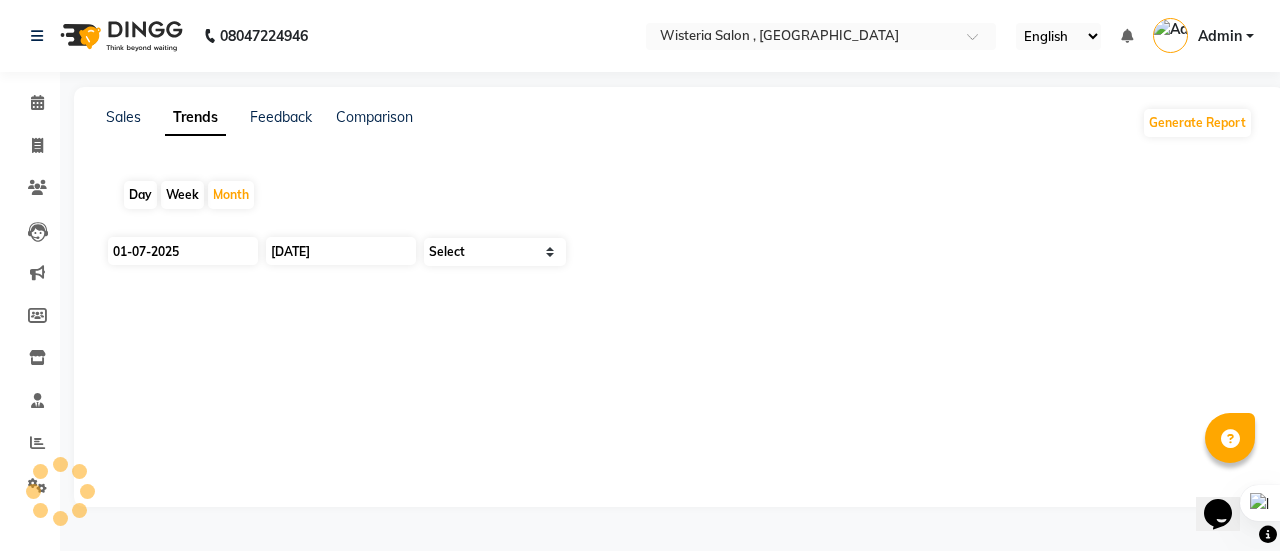 select on "by_client" 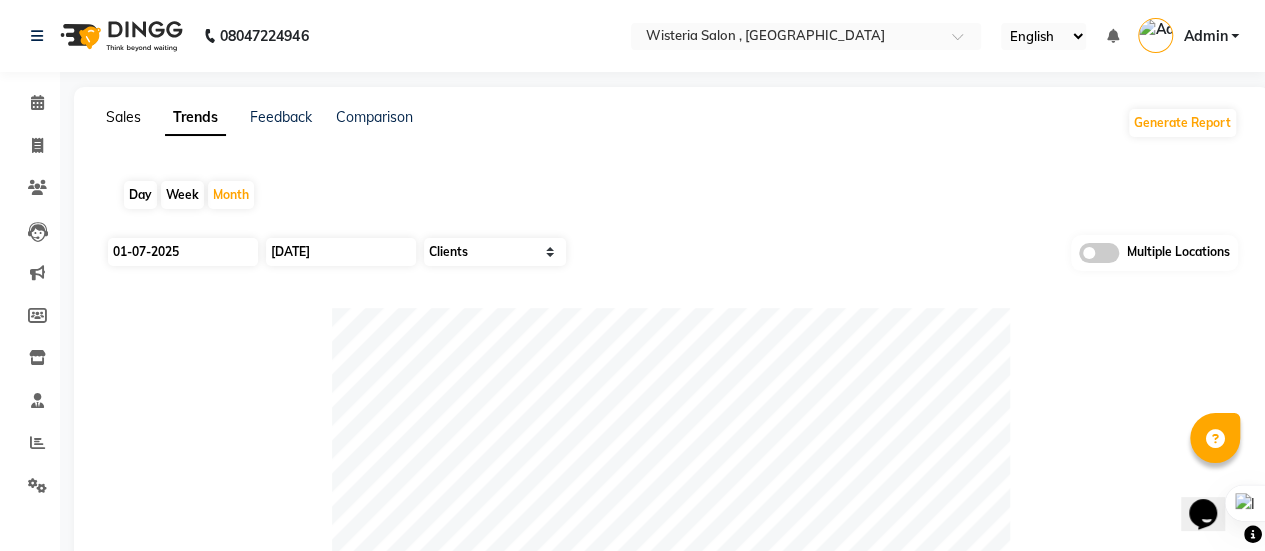 click on "Sales" 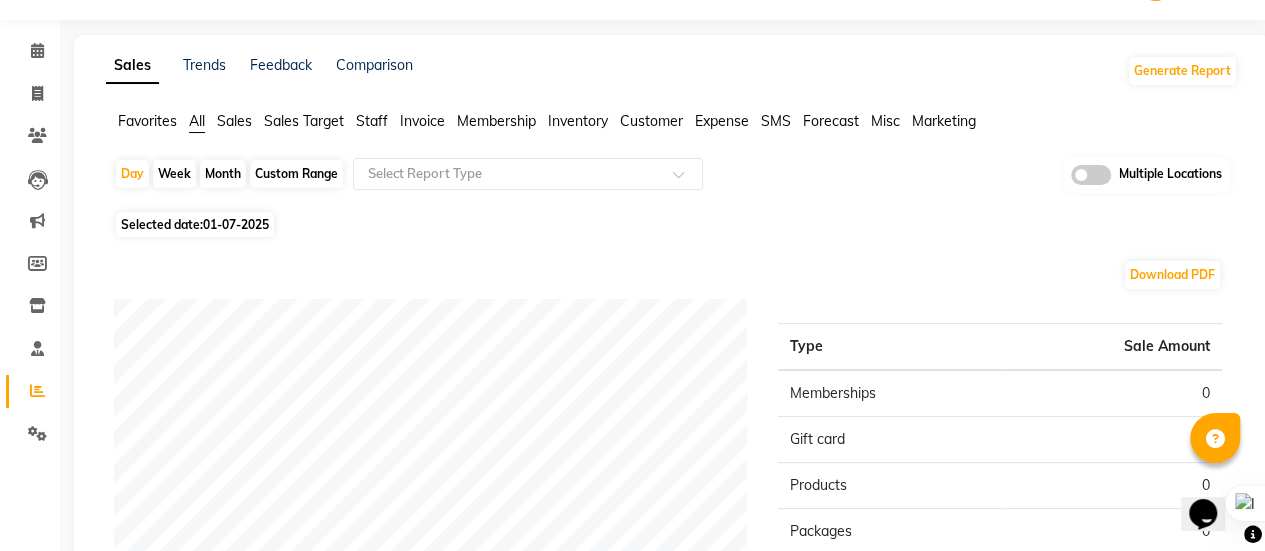 scroll, scrollTop: 0, scrollLeft: 0, axis: both 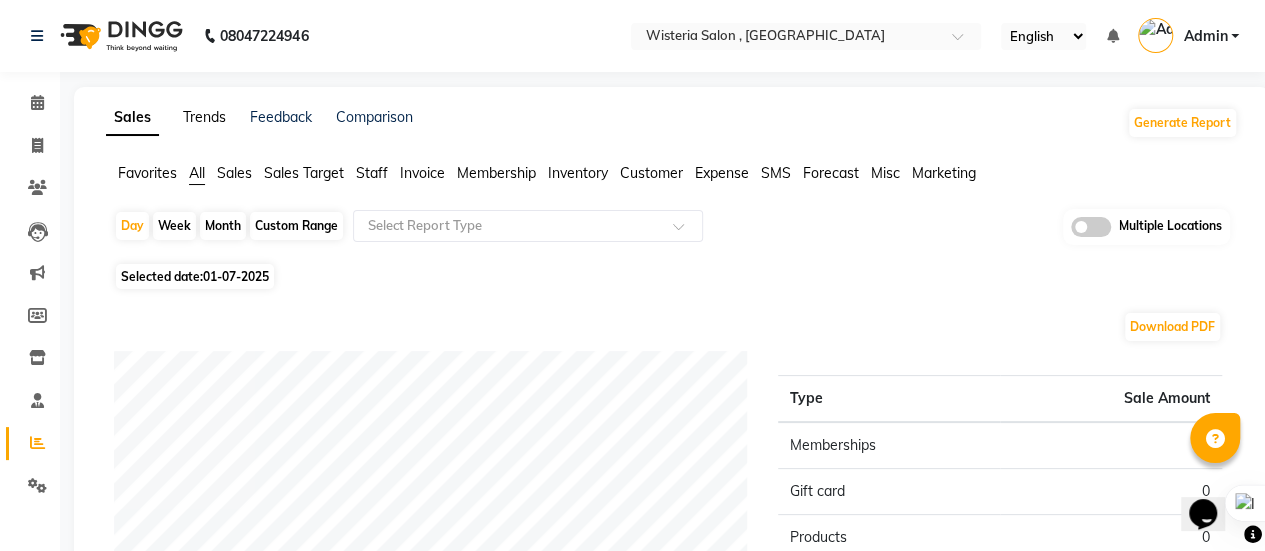 click on "Trends" 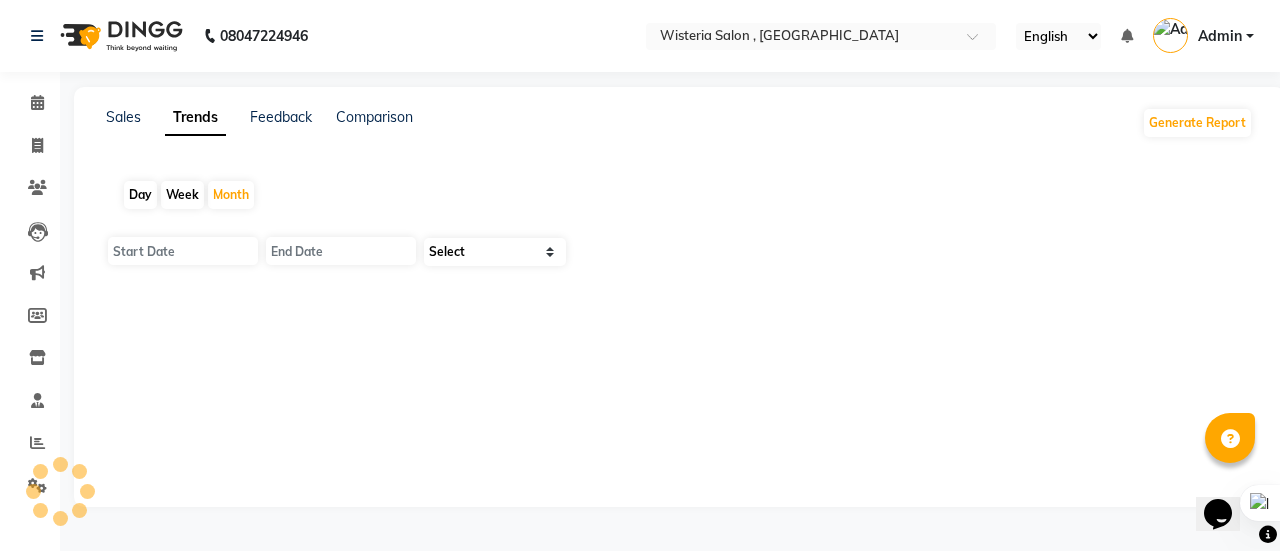 type on "01-07-2025" 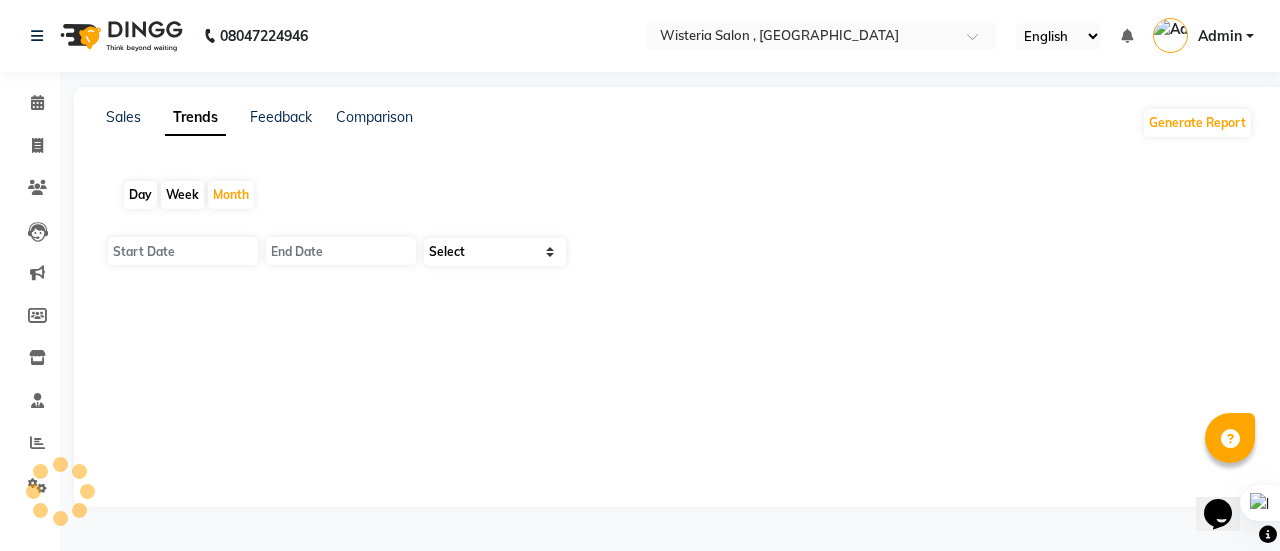 type on "[DATE]" 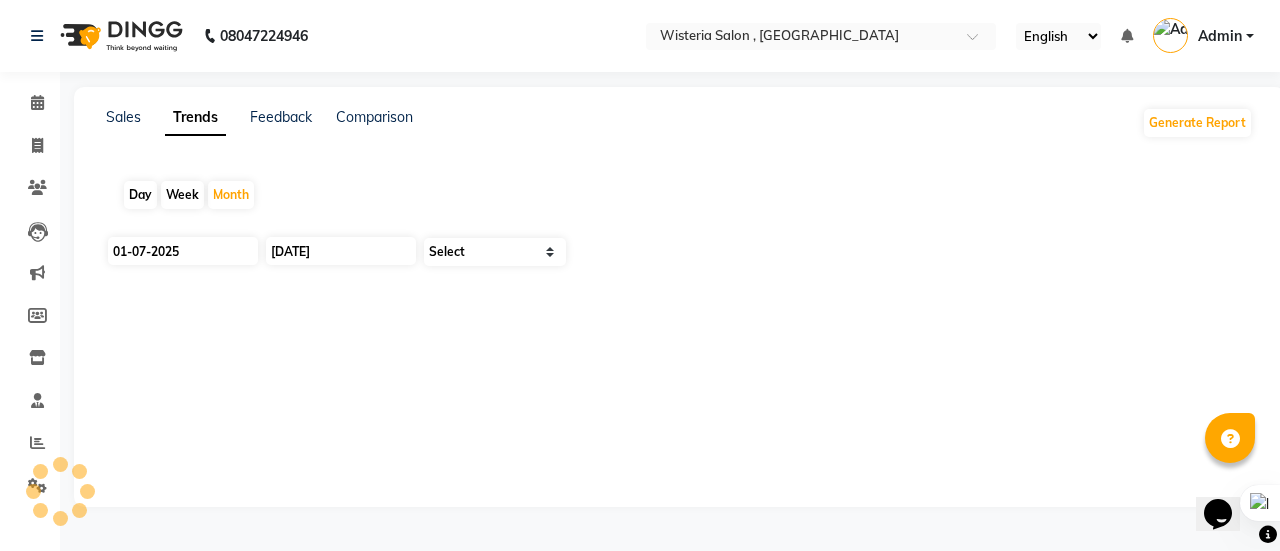 select on "by_client" 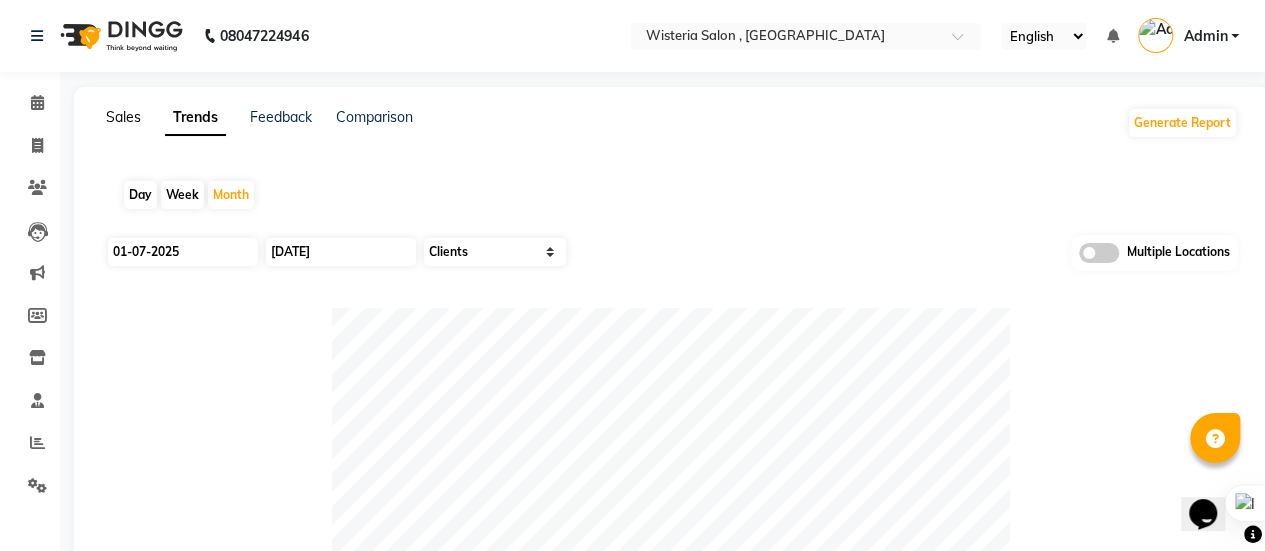 click on "Sales" 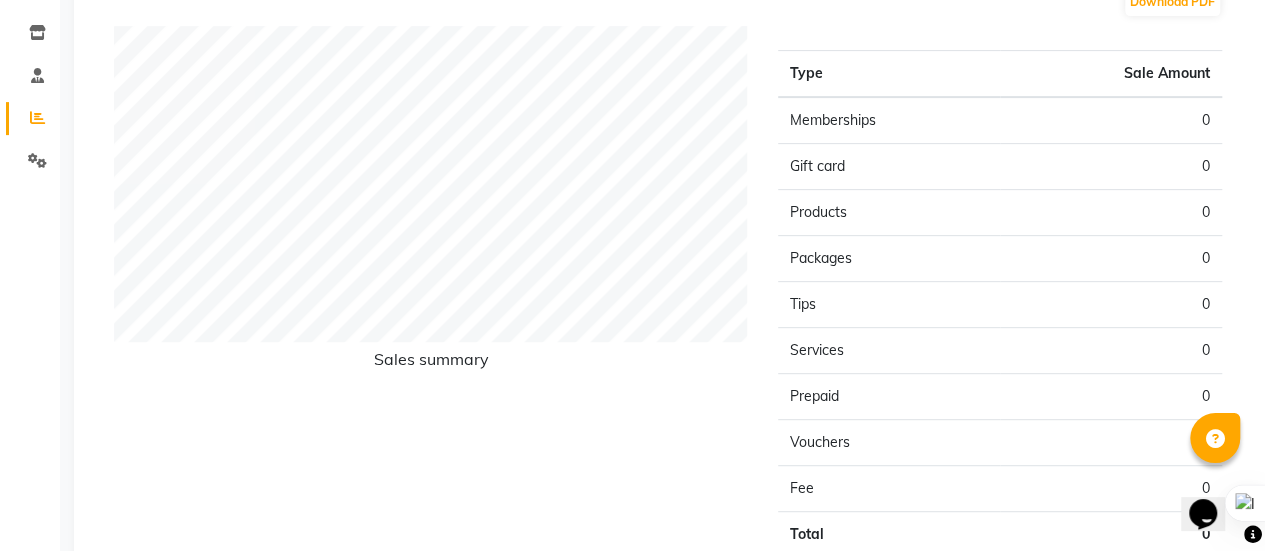 scroll, scrollTop: 0, scrollLeft: 0, axis: both 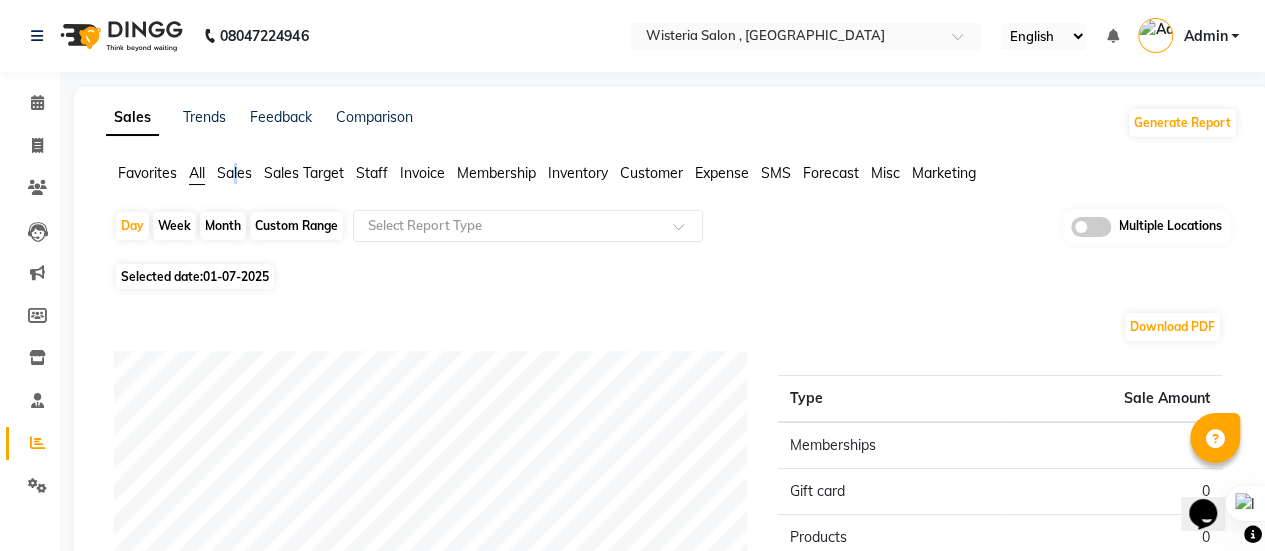 click on "Sales" 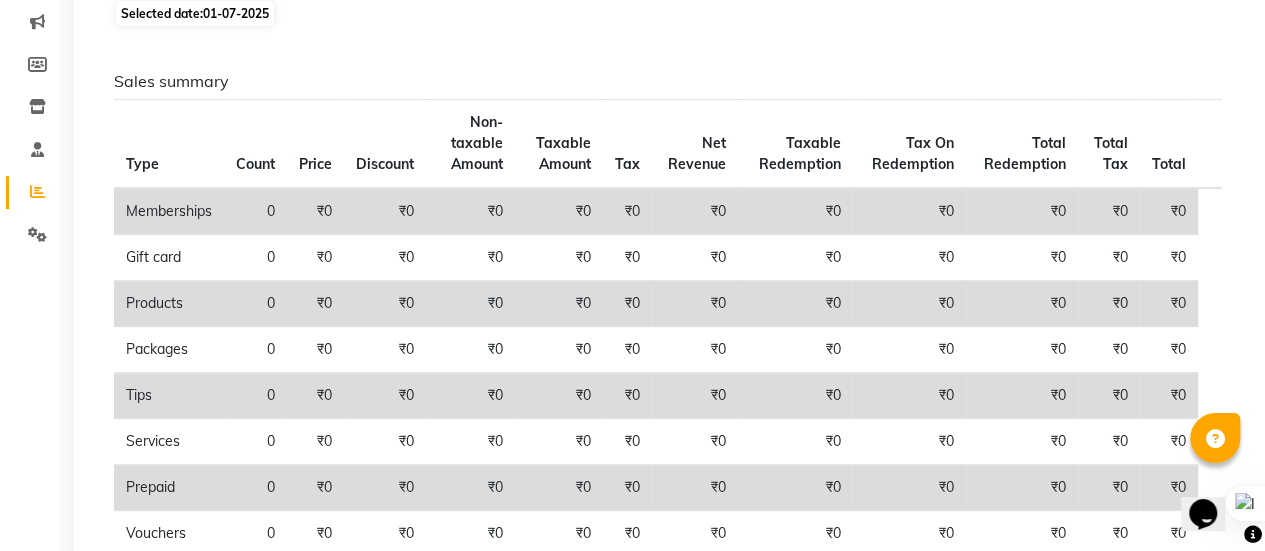 scroll, scrollTop: 29, scrollLeft: 0, axis: vertical 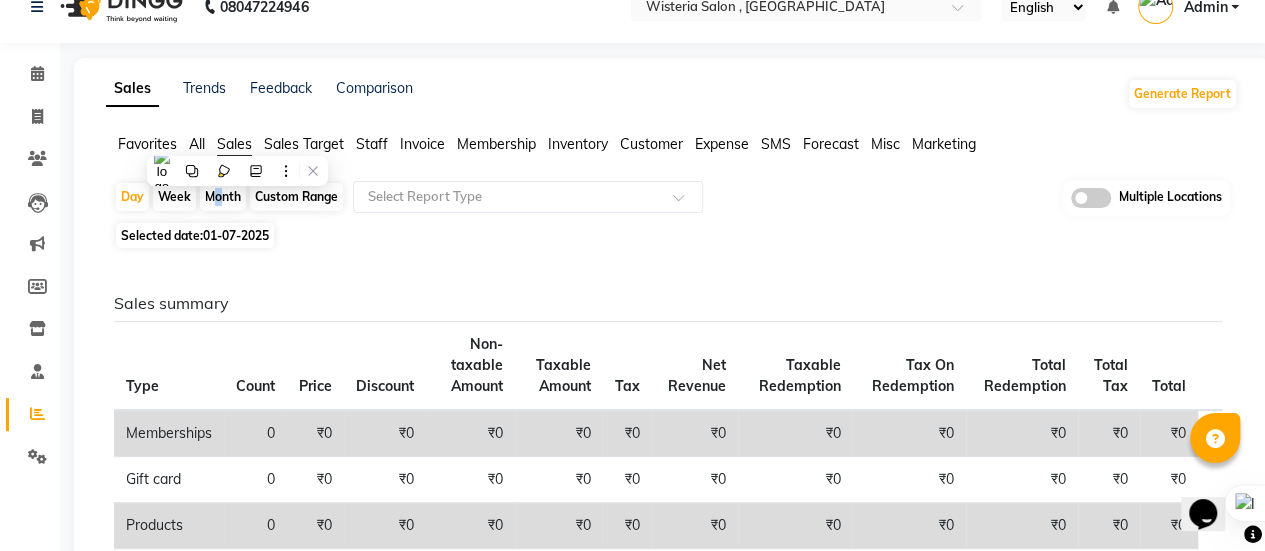 click on "Month" 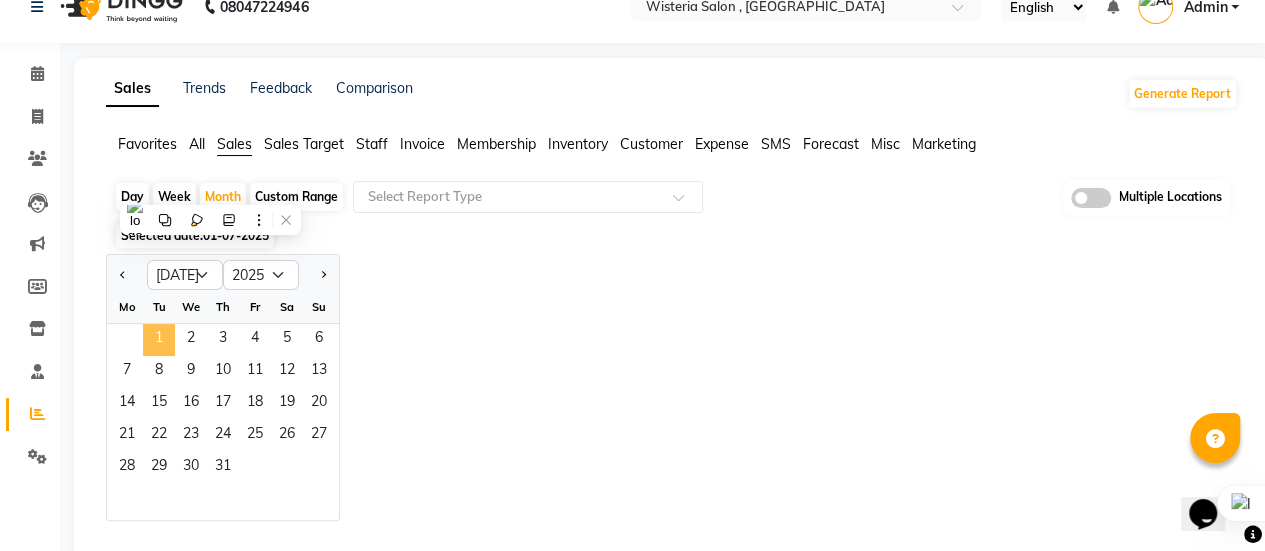 click on "1" 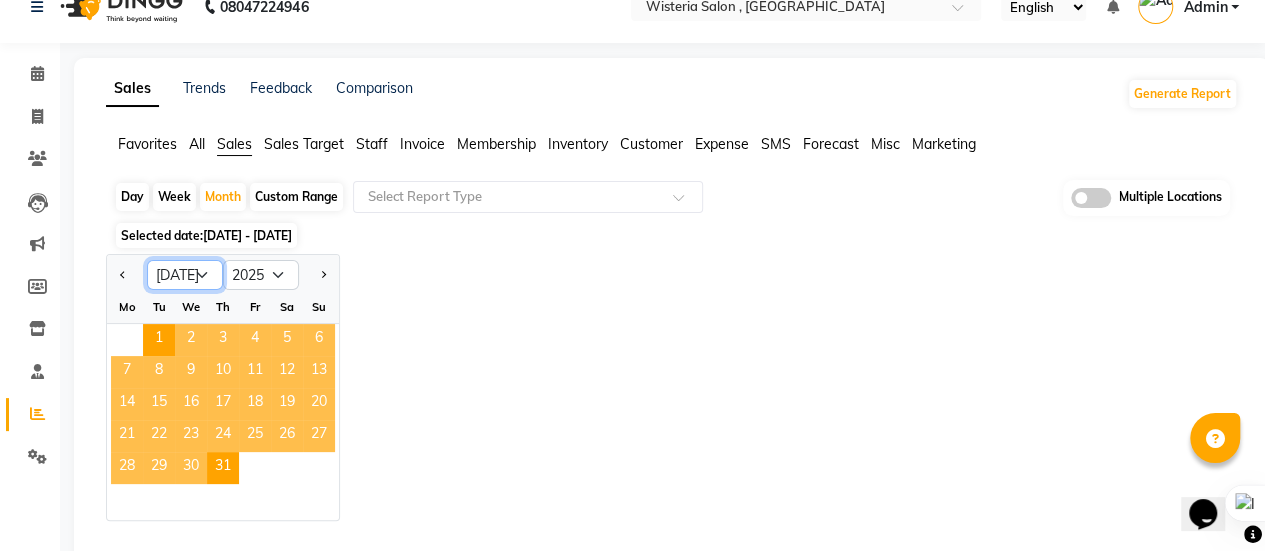 click on "Jan Feb Mar Apr May Jun [DATE] Aug Sep Oct Nov Dec" 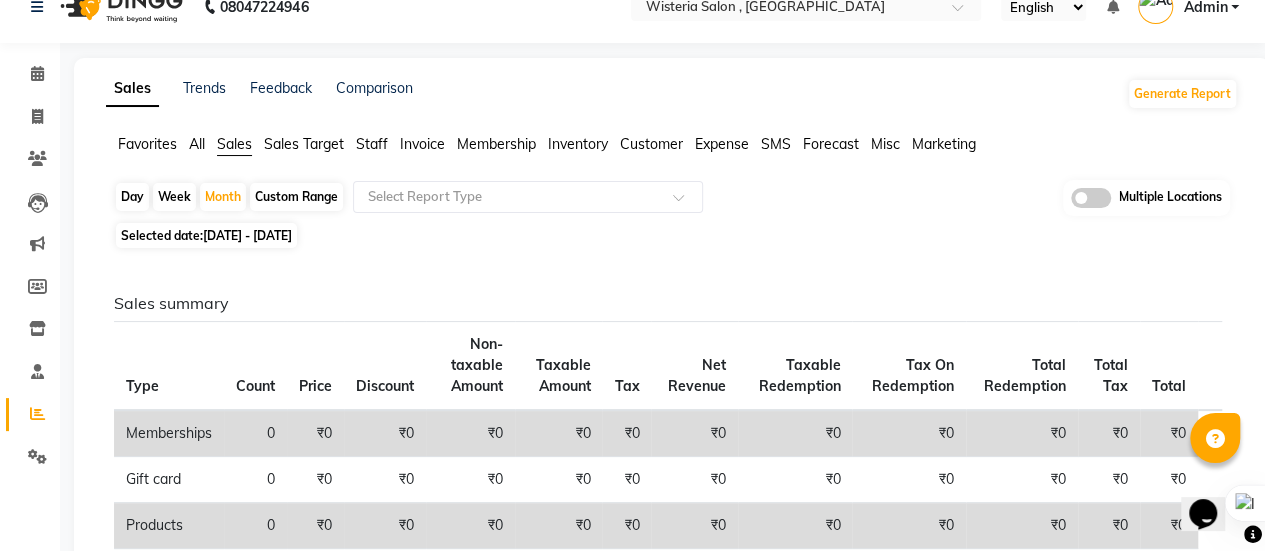 click on "[DATE] - [DATE]" 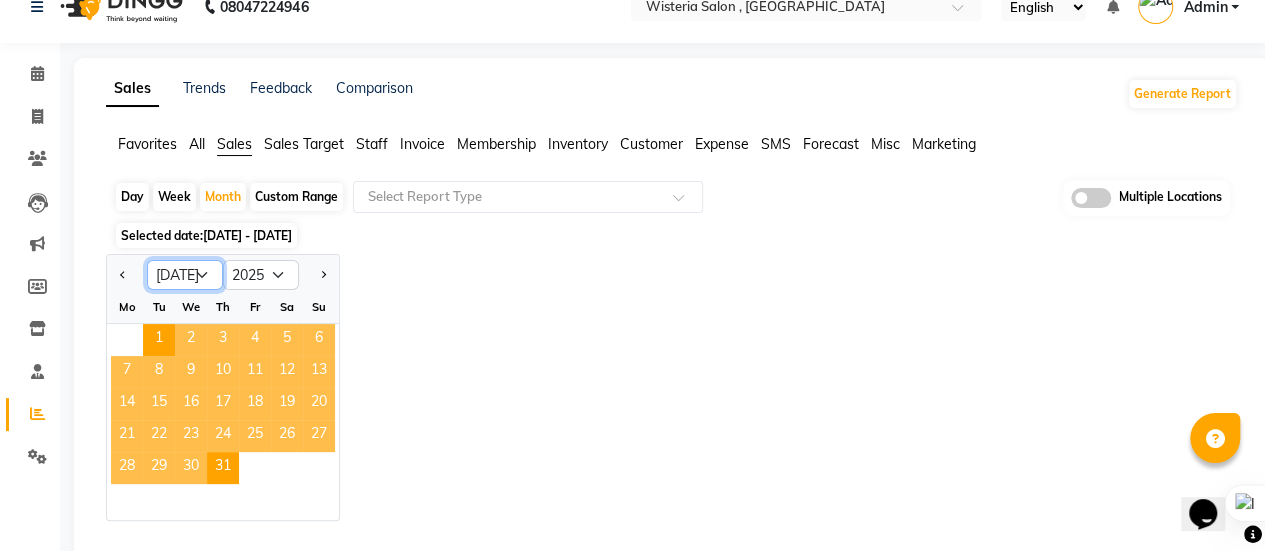 click on "Jan Feb Mar Apr May Jun [DATE] Aug Sep Oct Nov Dec" 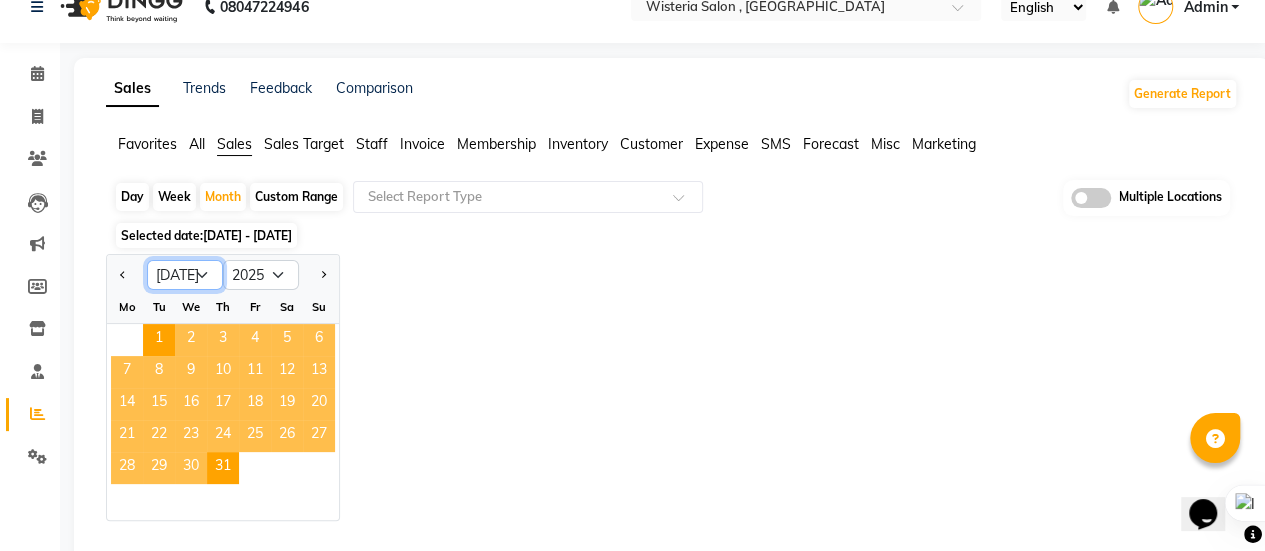 select on "6" 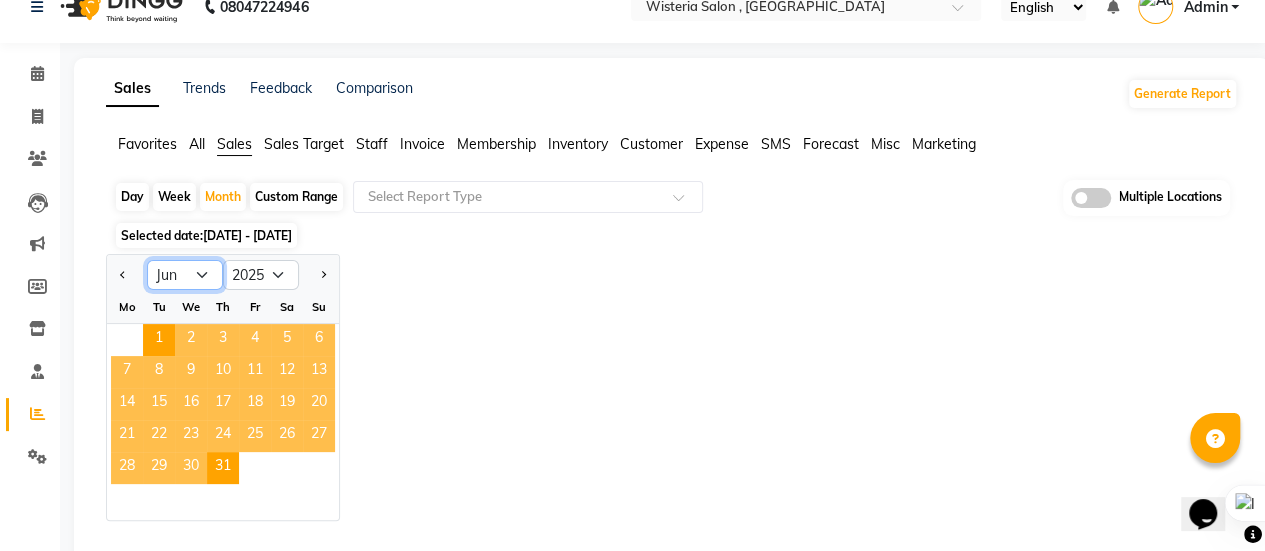 click on "Jan Feb Mar Apr May Jun [DATE] Aug Sep Oct Nov Dec" 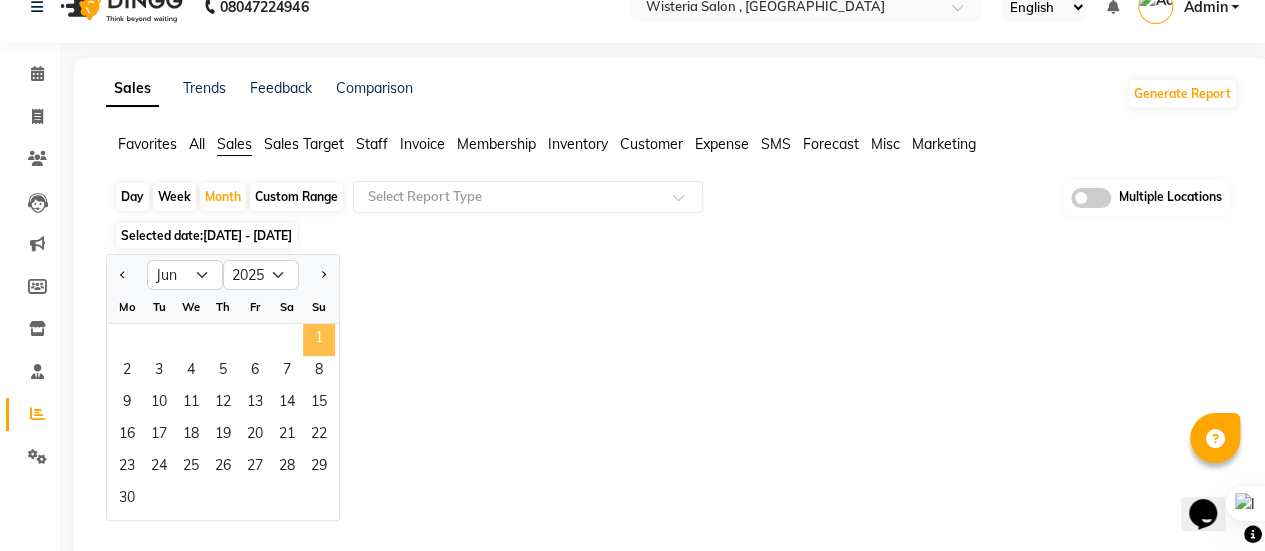 click on "1" 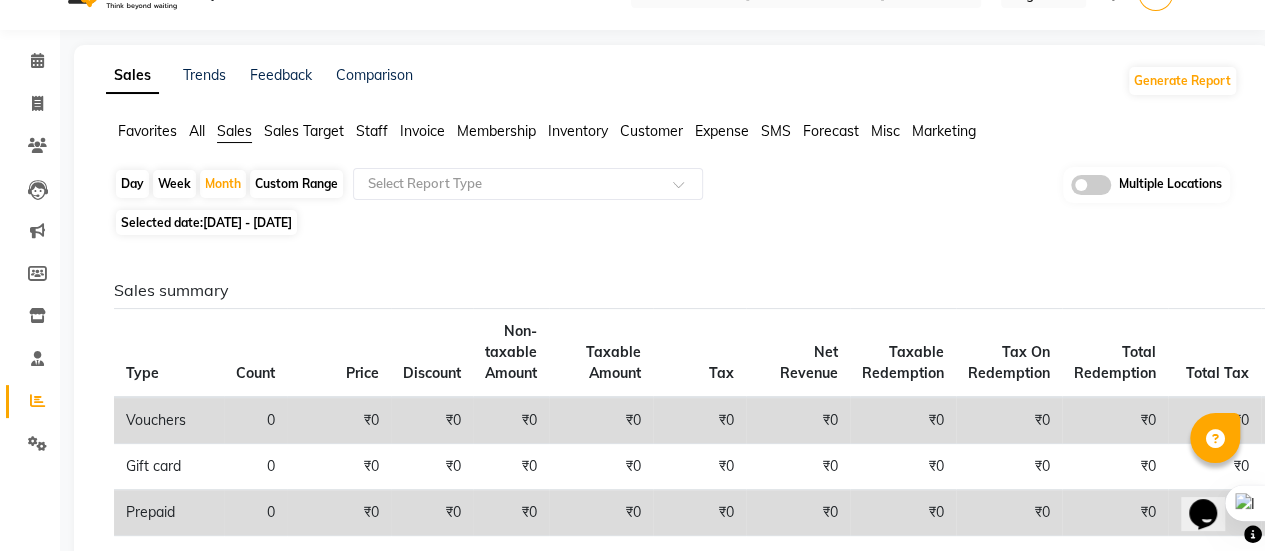 scroll, scrollTop: 12, scrollLeft: 0, axis: vertical 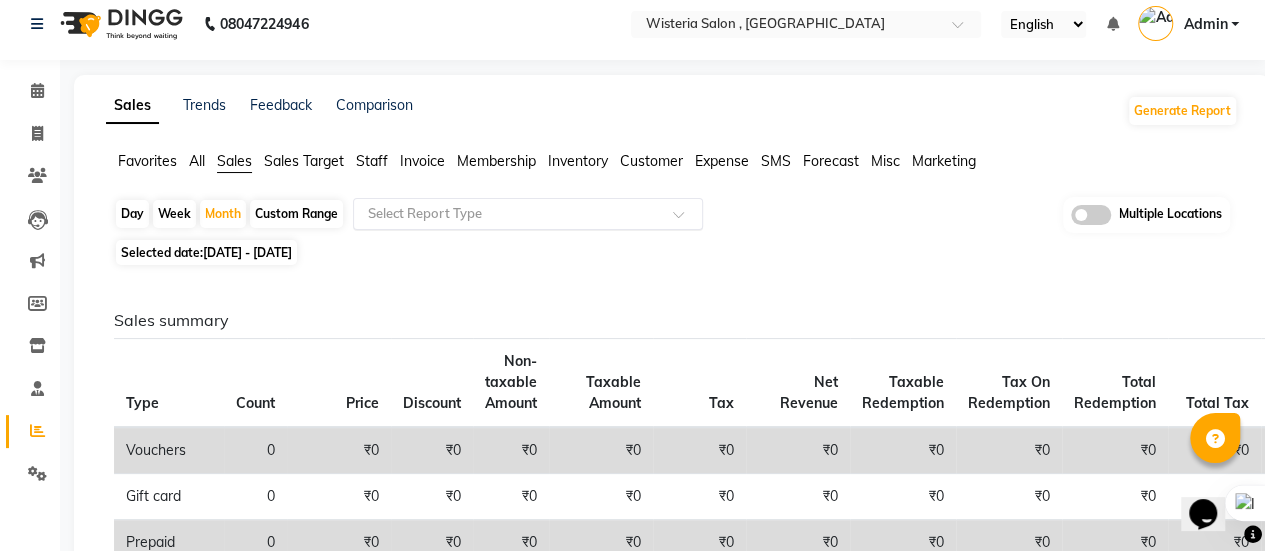 click 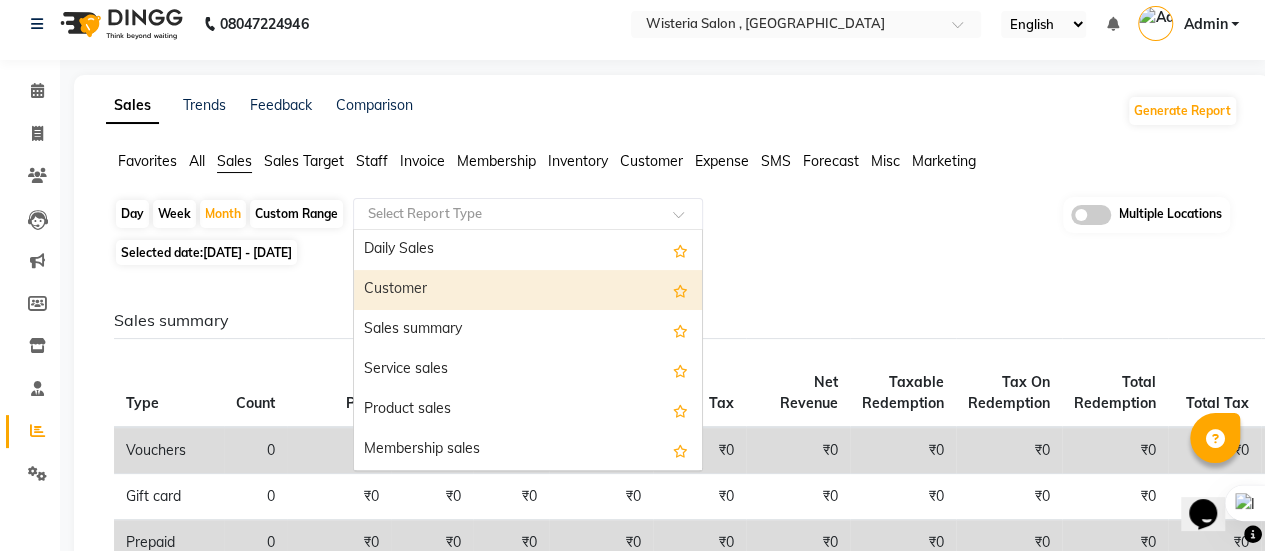 click on "Customer" at bounding box center [528, 290] 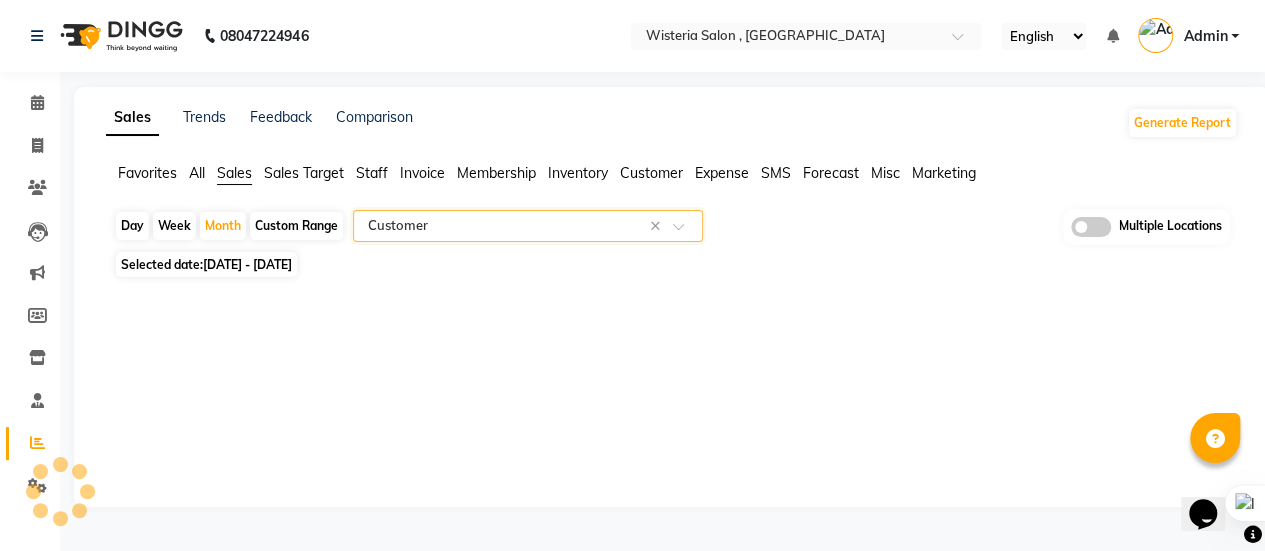 scroll, scrollTop: 0, scrollLeft: 0, axis: both 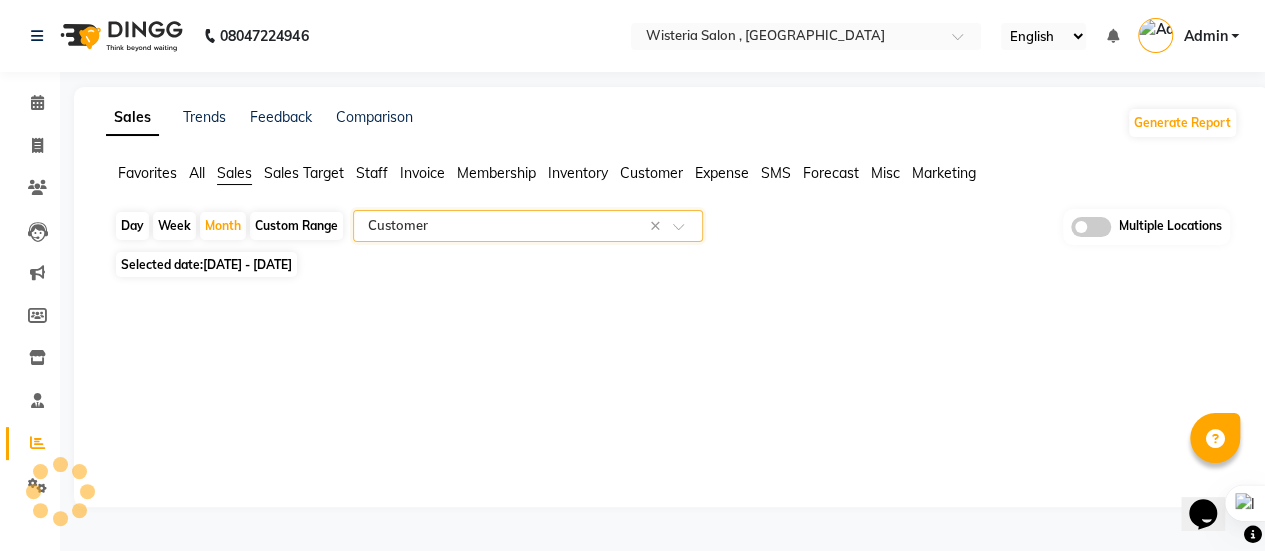 select on "filtered_report" 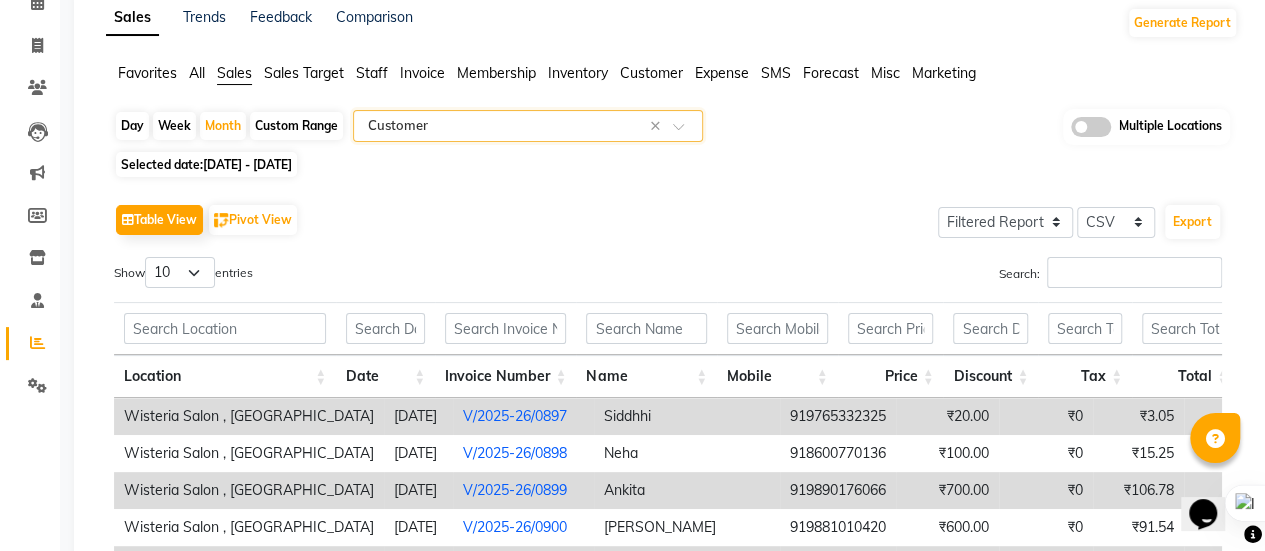 scroll, scrollTop: 200, scrollLeft: 0, axis: vertical 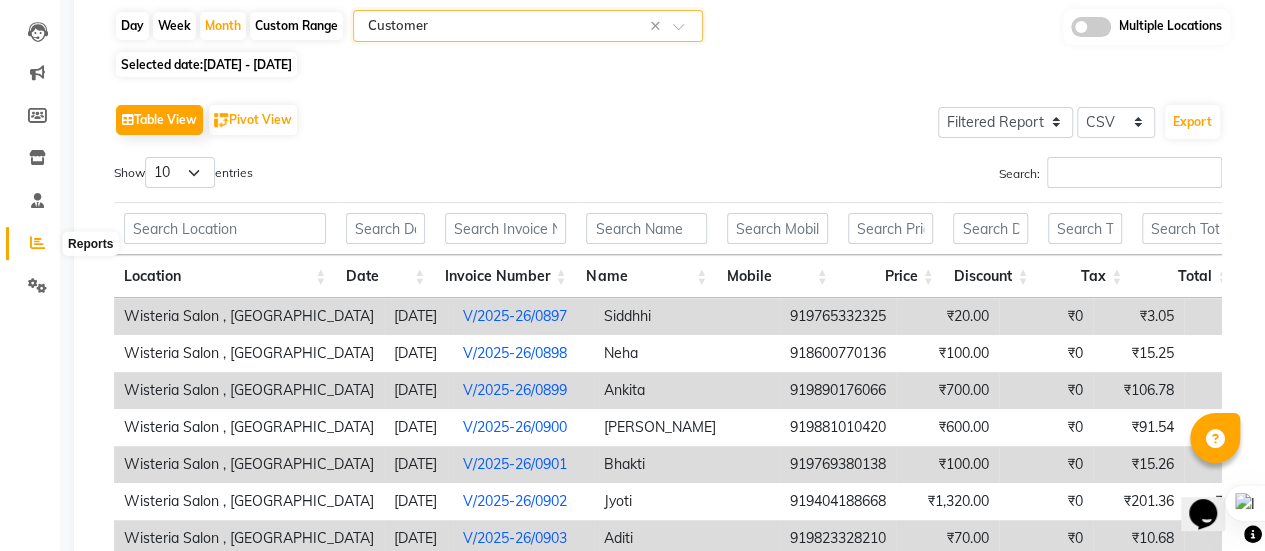 click 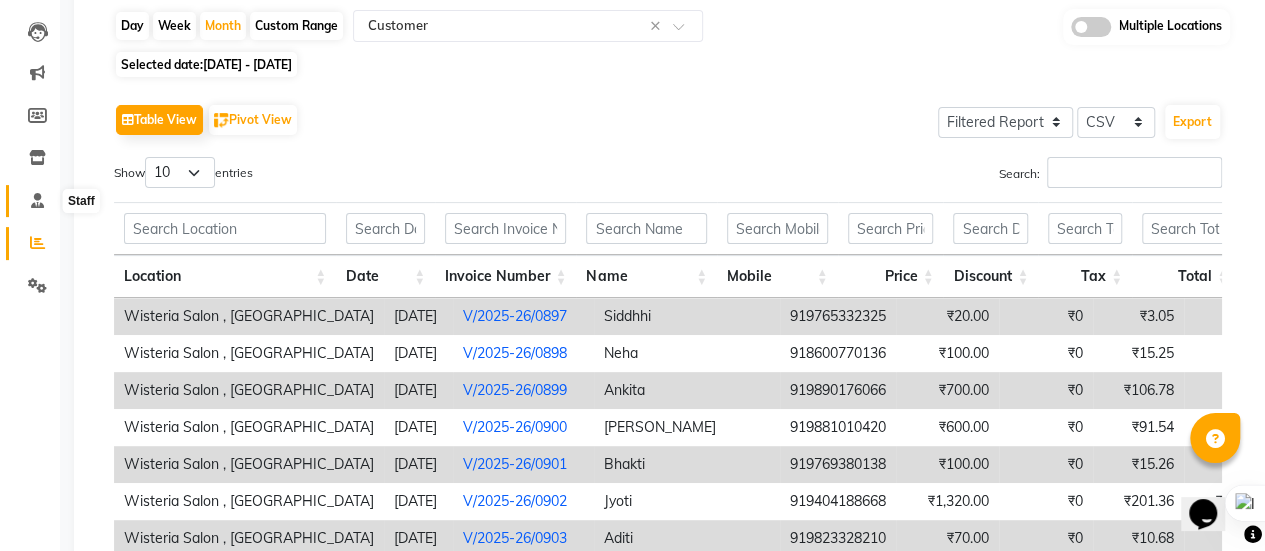 click 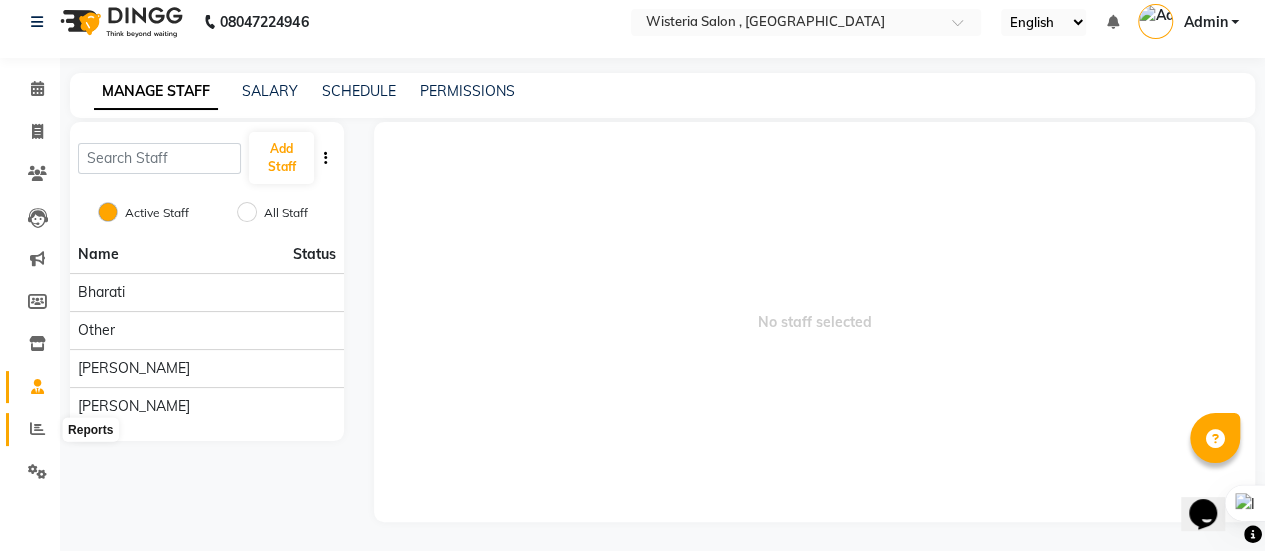 click 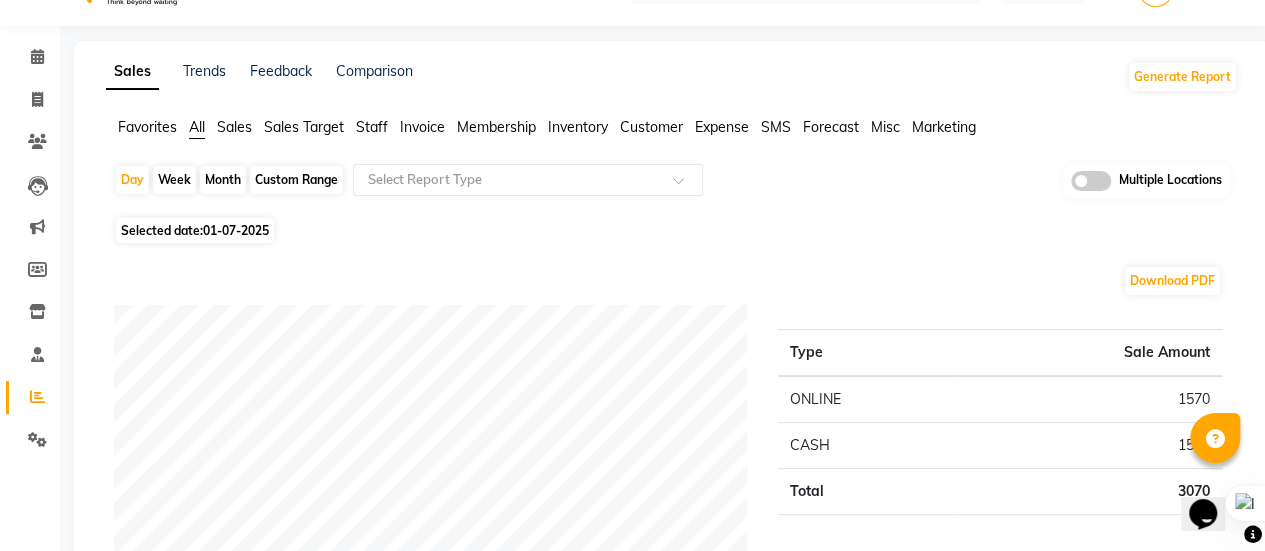scroll, scrollTop: 0, scrollLeft: 0, axis: both 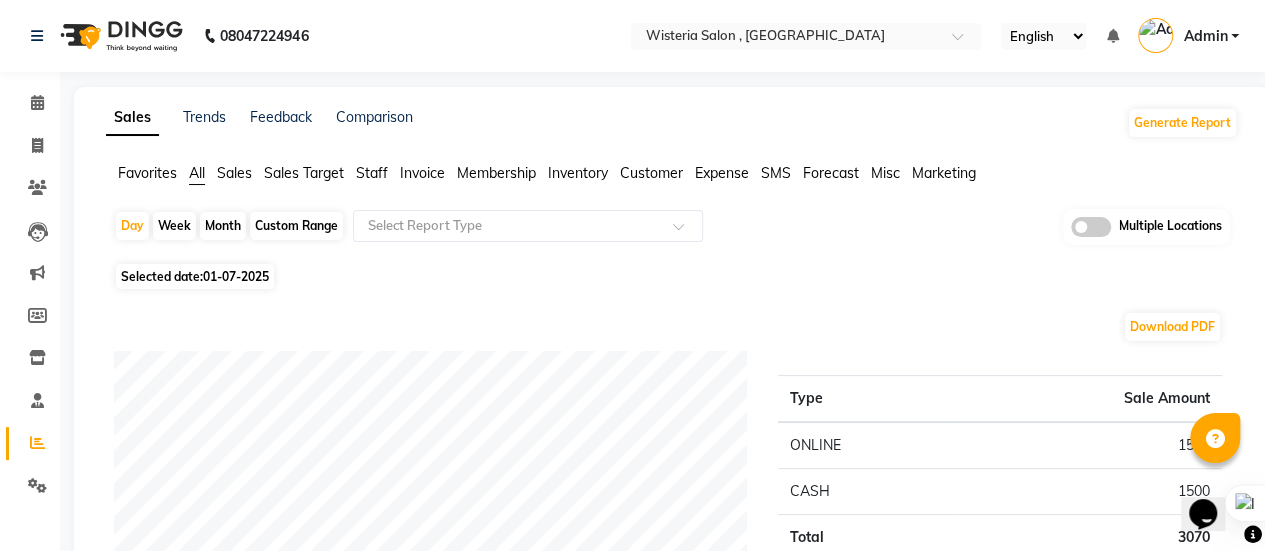 click on "Admin" at bounding box center (1205, 36) 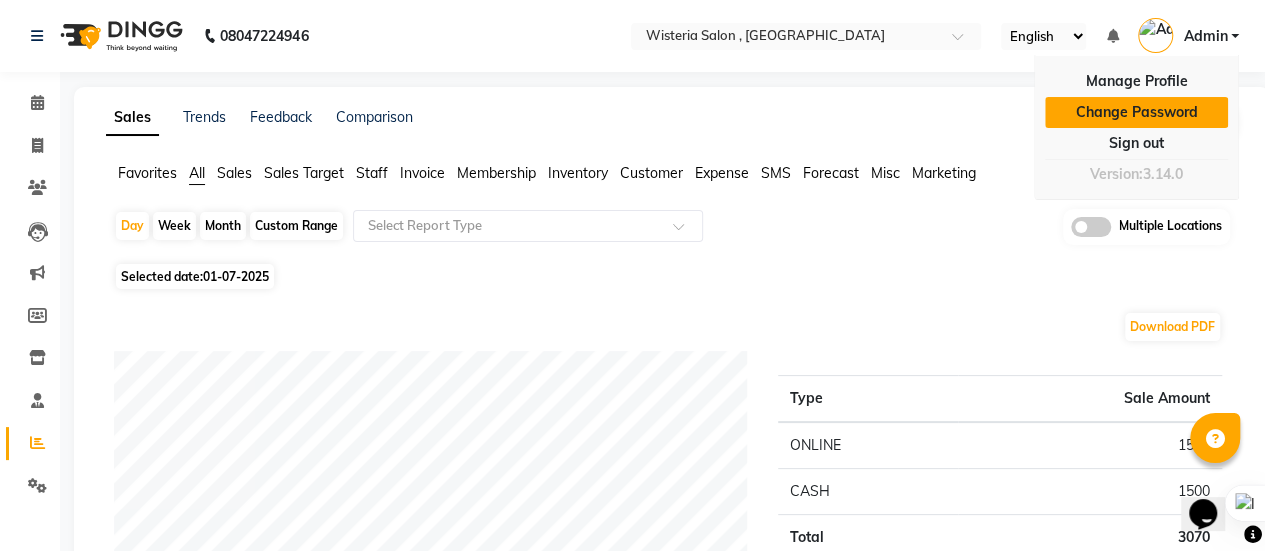 click on "Change Password" at bounding box center (1136, 112) 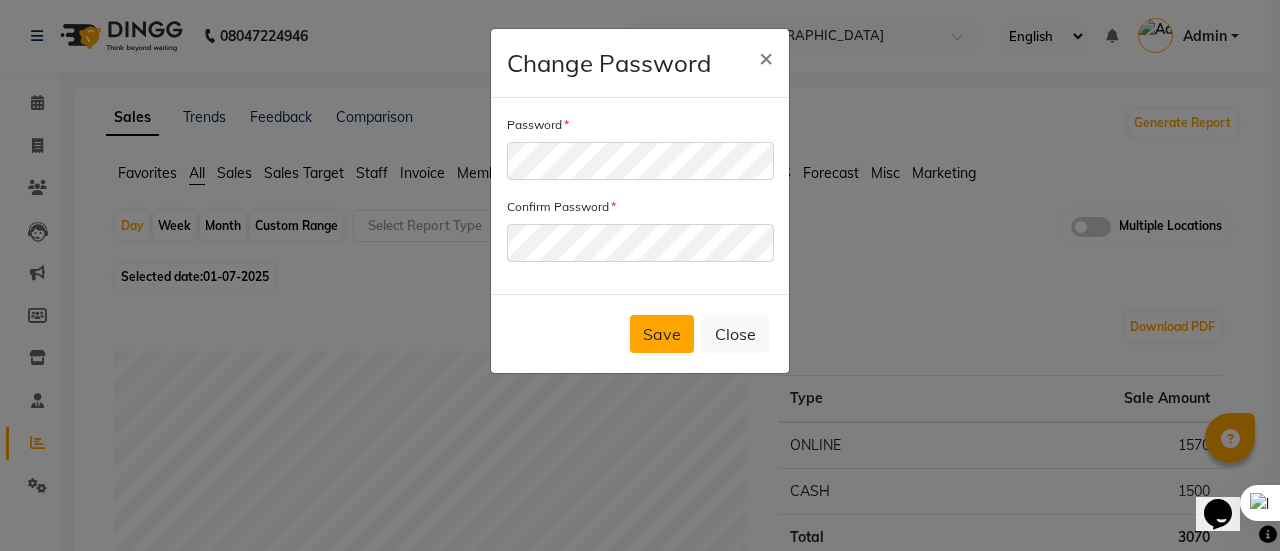 click on "Save" 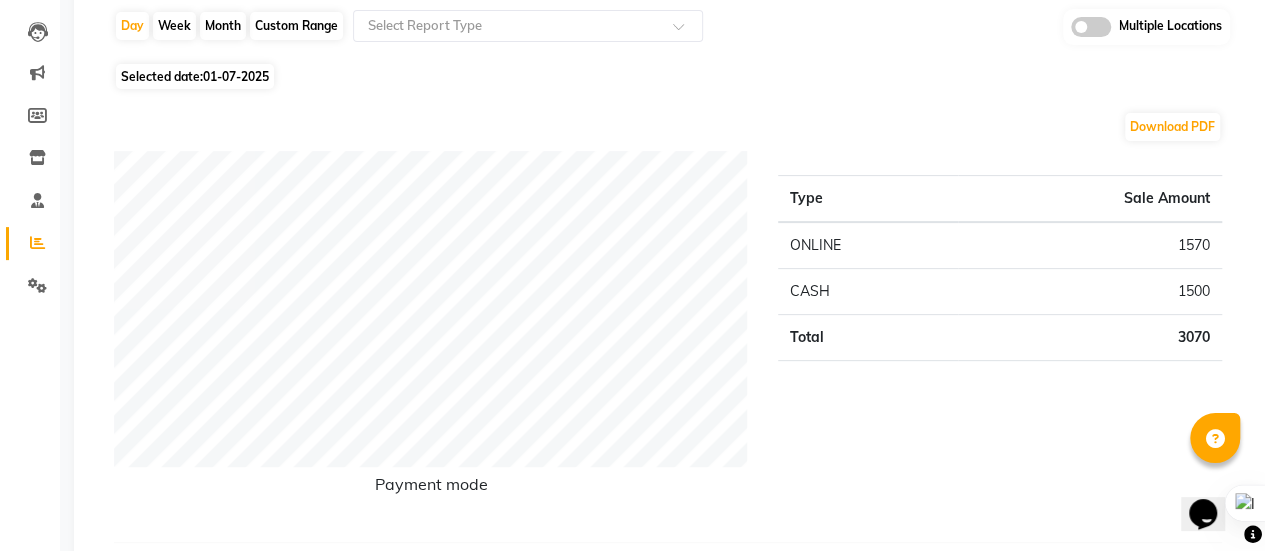 scroll, scrollTop: 0, scrollLeft: 0, axis: both 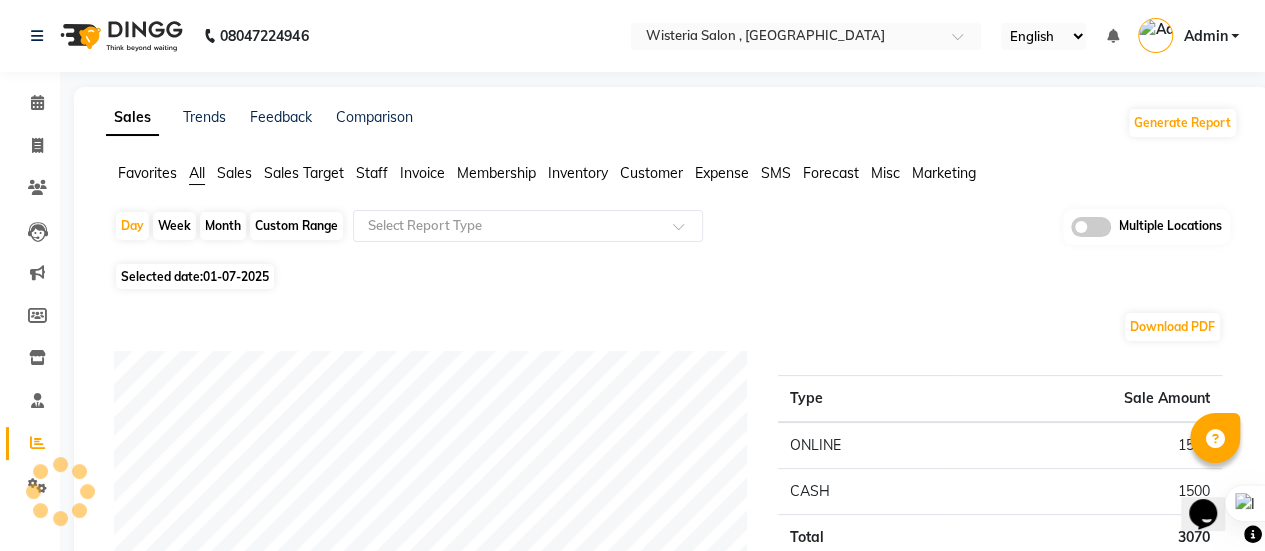 click on "Admin" at bounding box center [1205, 36] 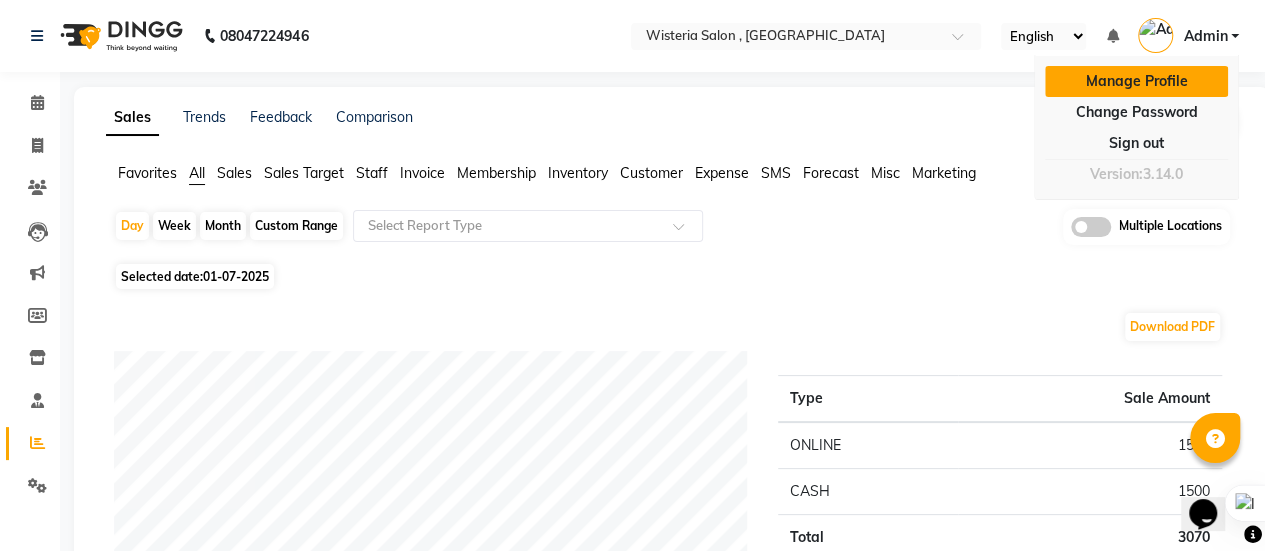 click on "Manage Profile" at bounding box center [1136, 81] 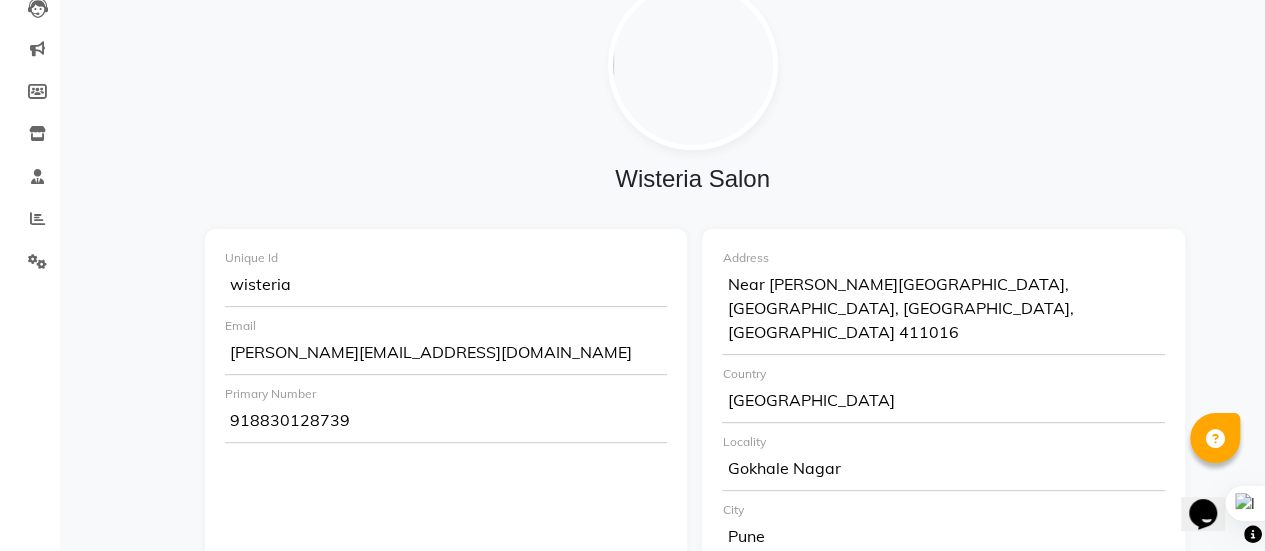scroll, scrollTop: 0, scrollLeft: 0, axis: both 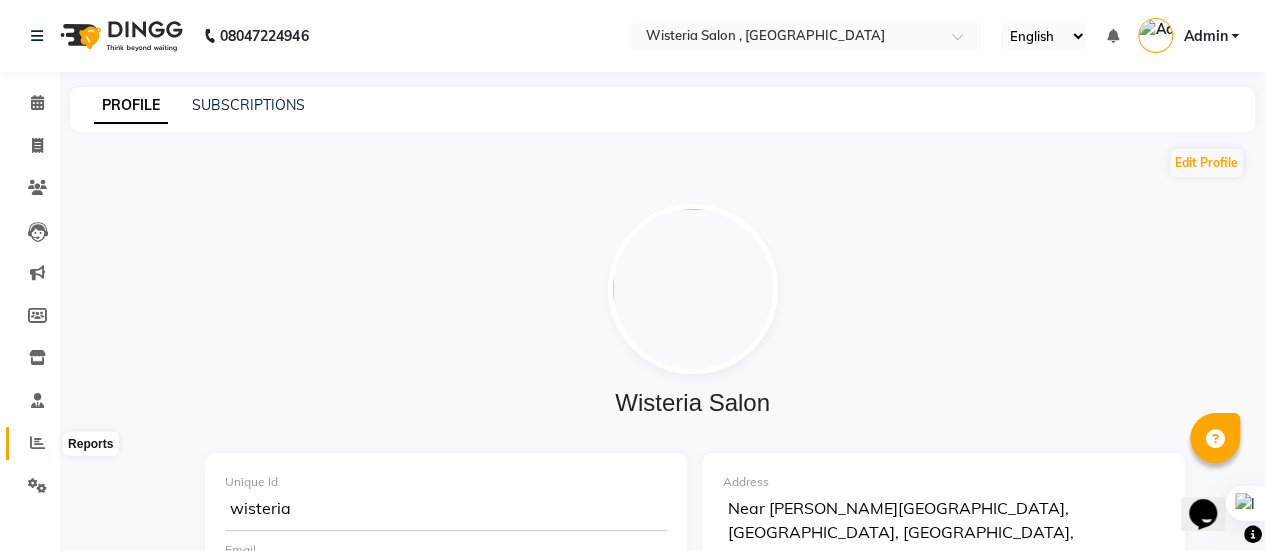 click 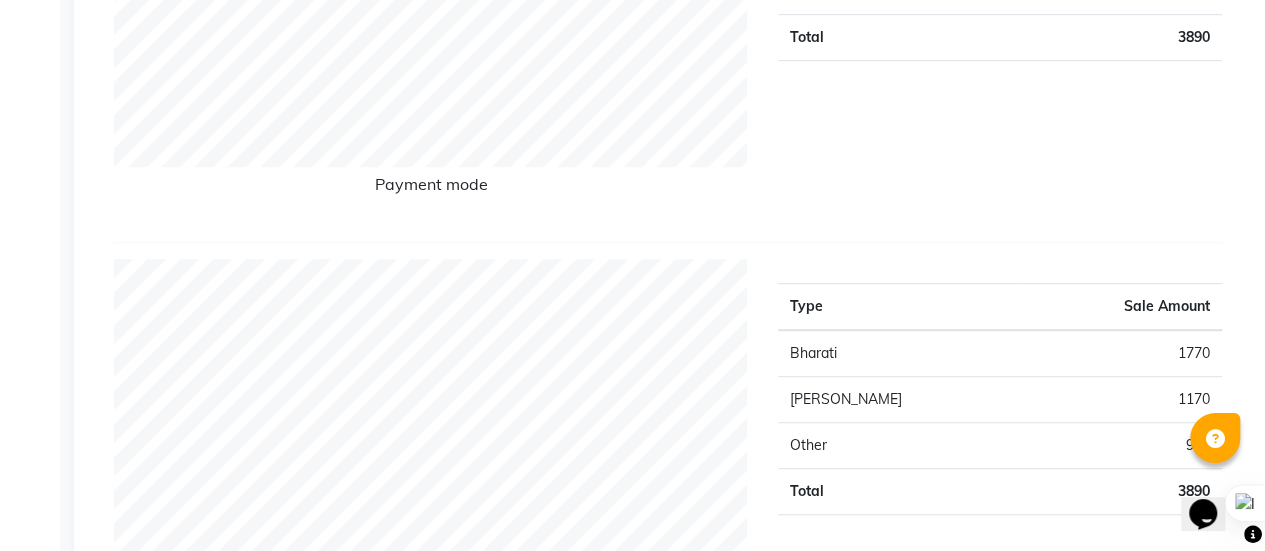 scroll, scrollTop: 0, scrollLeft: 0, axis: both 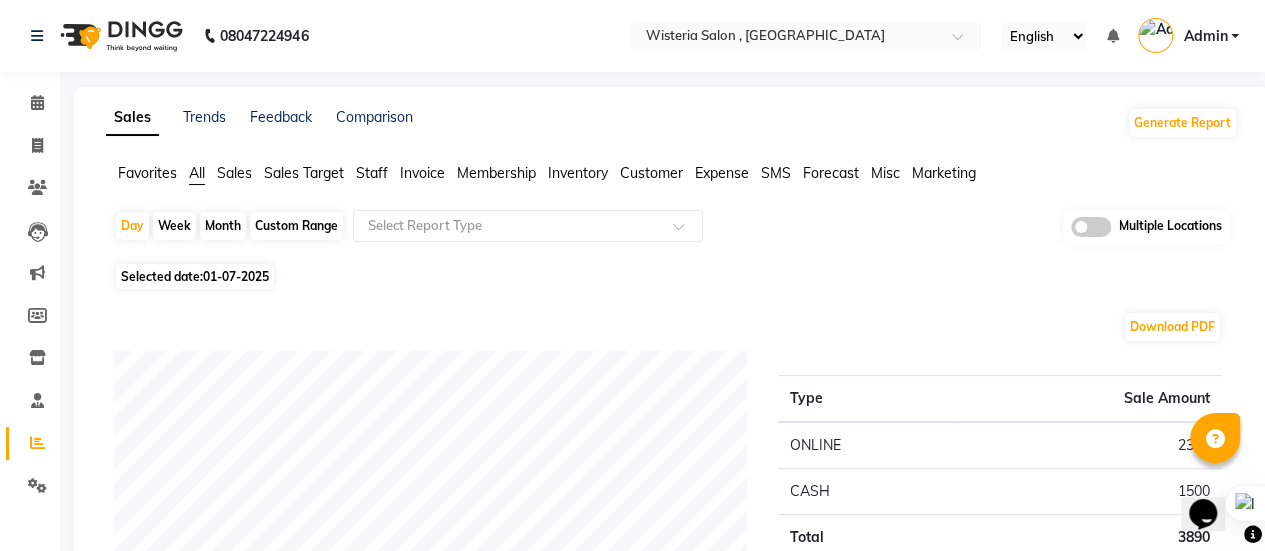 click on "Month" 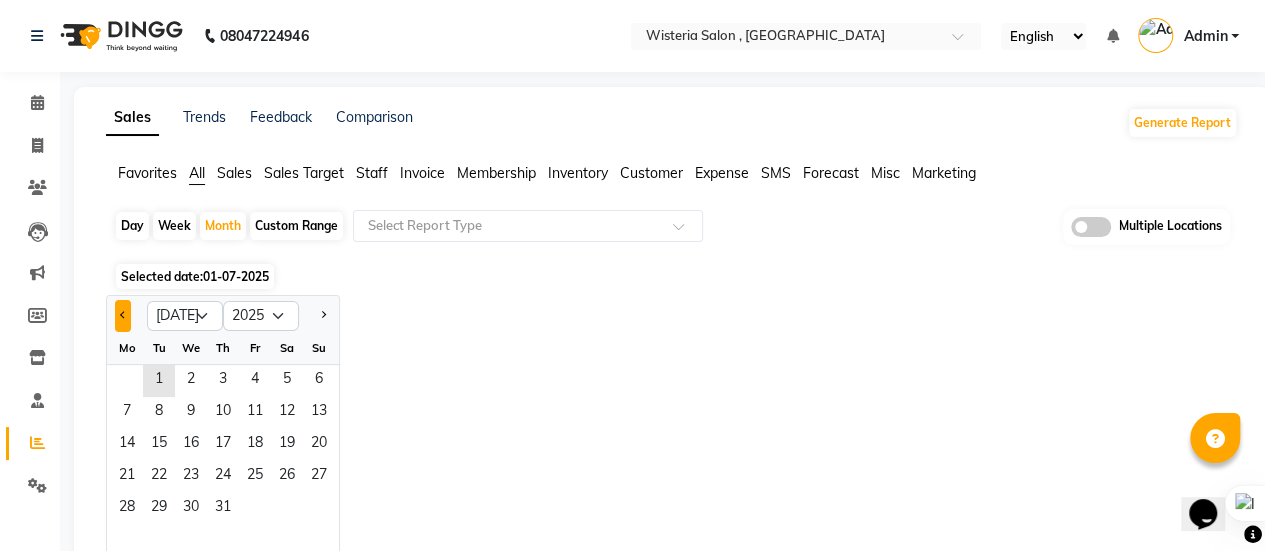 click 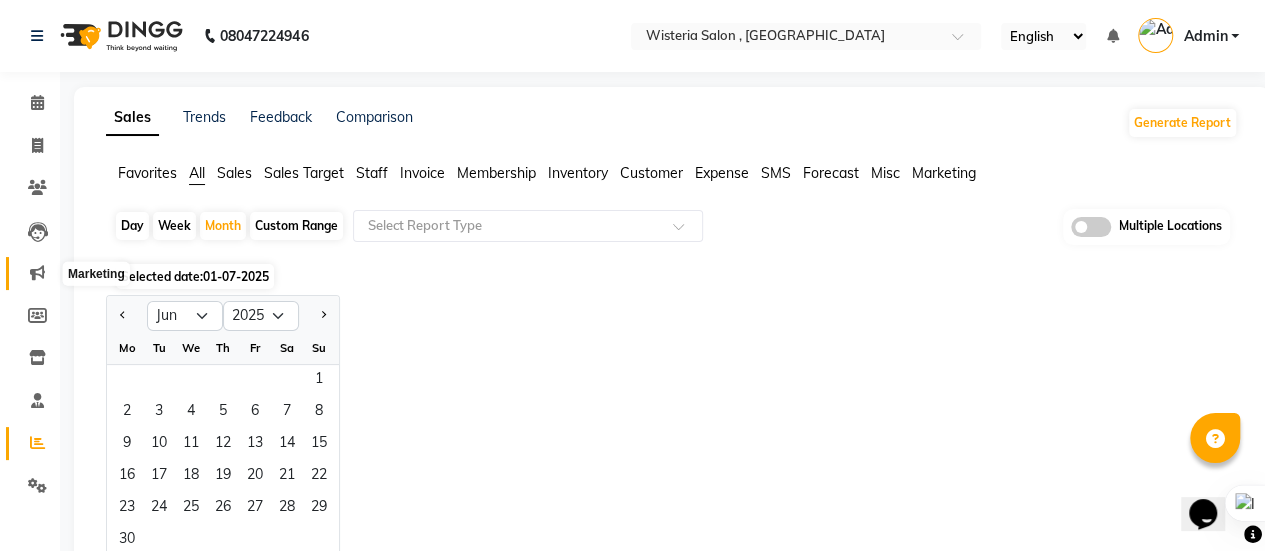 click 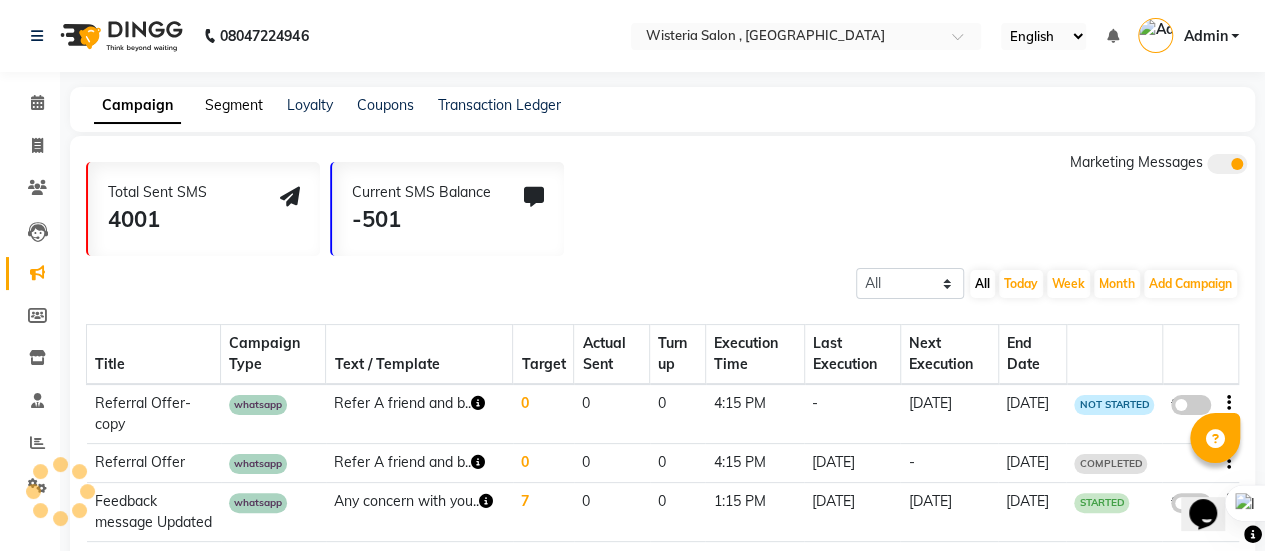 click on "Segment" 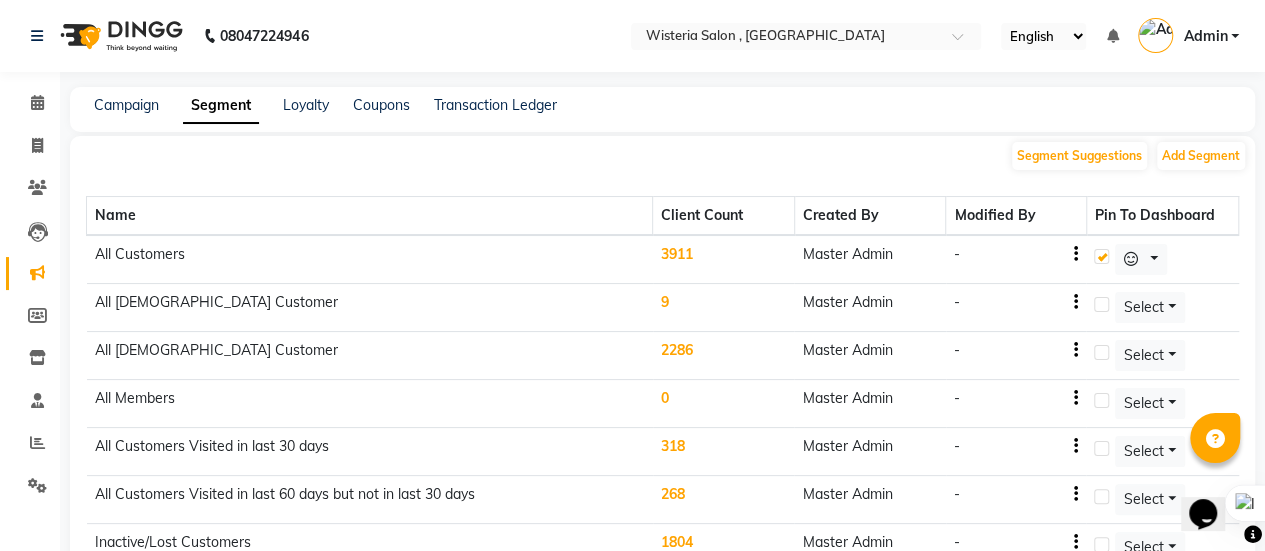 click on "318" 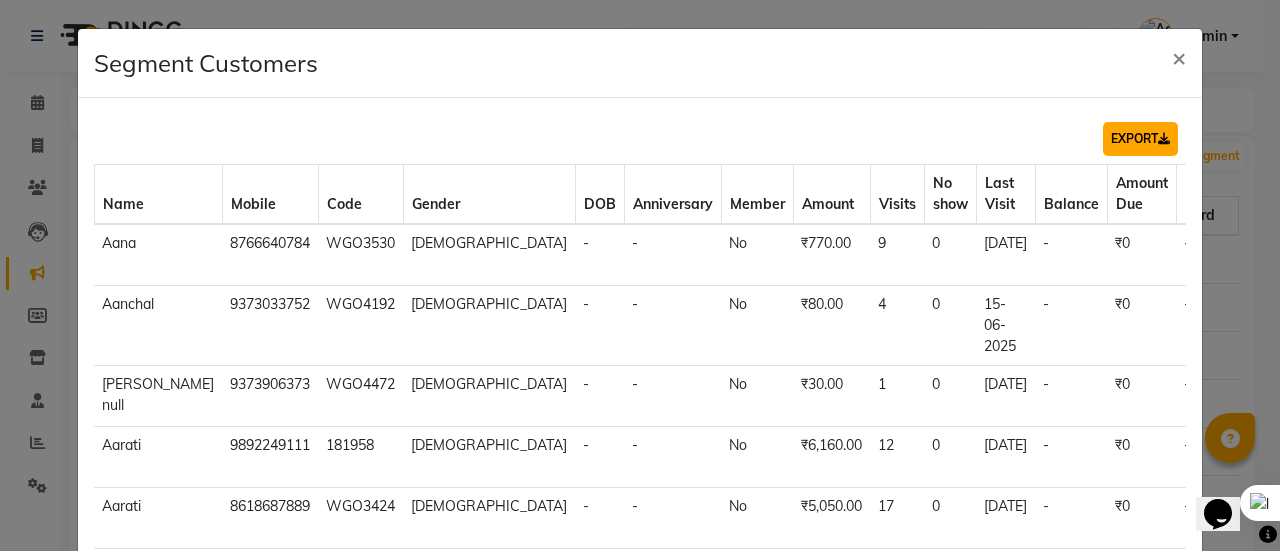 click on "EXPORT" 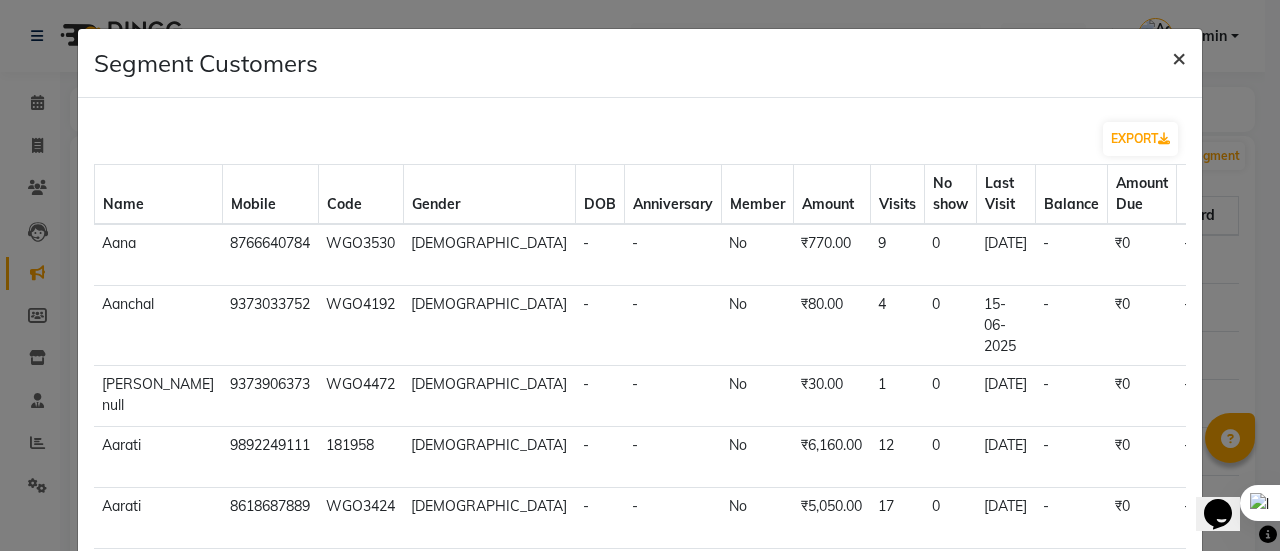 click on "×" 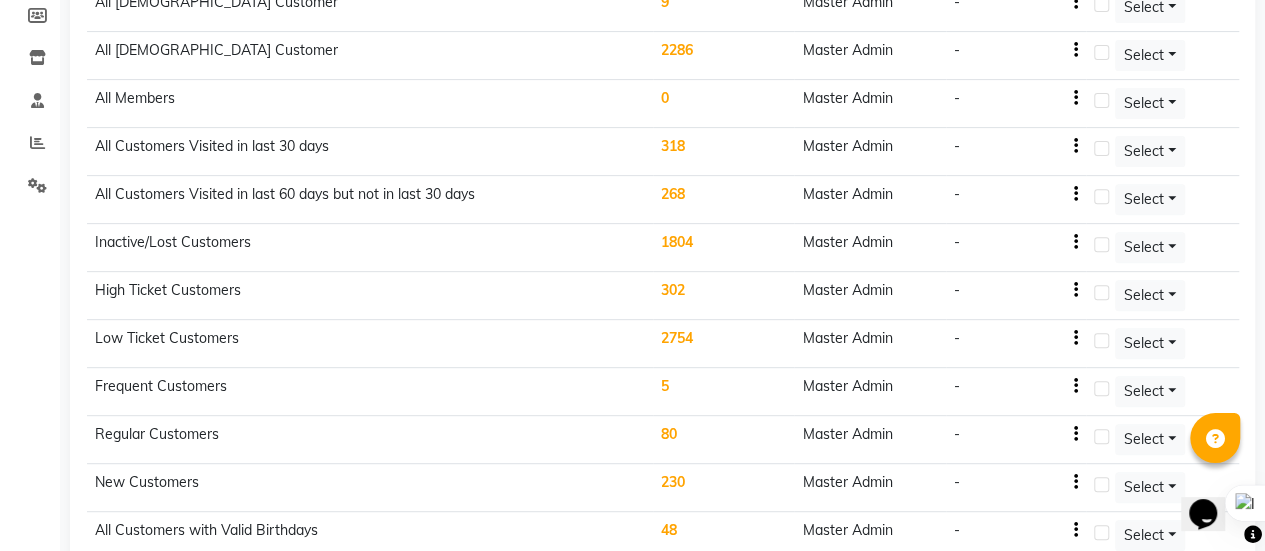 scroll, scrollTop: 400, scrollLeft: 0, axis: vertical 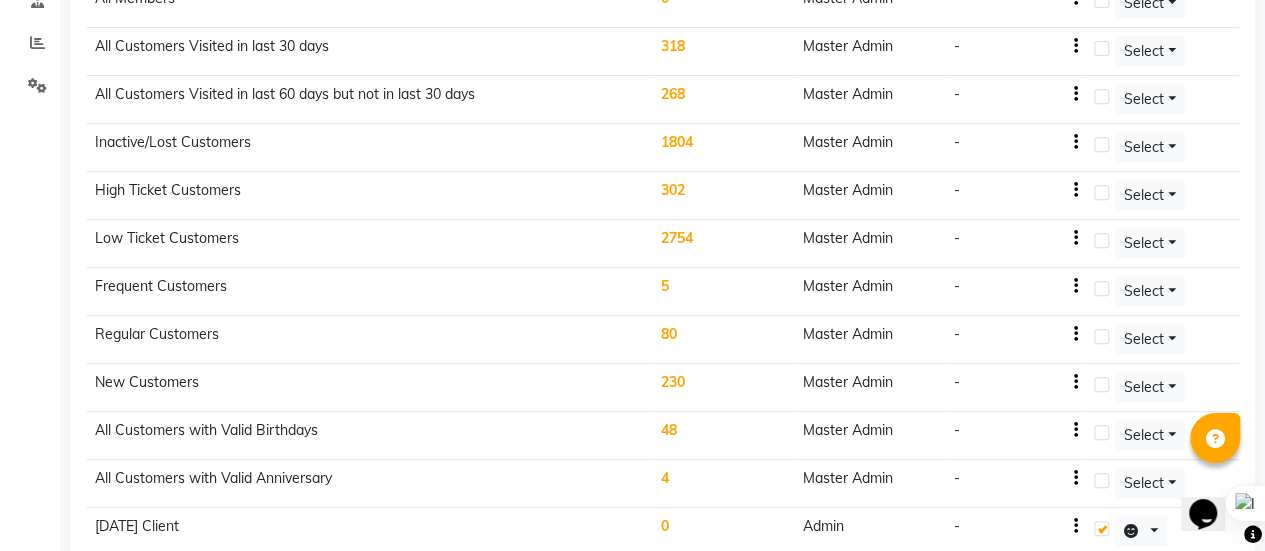click on "230" 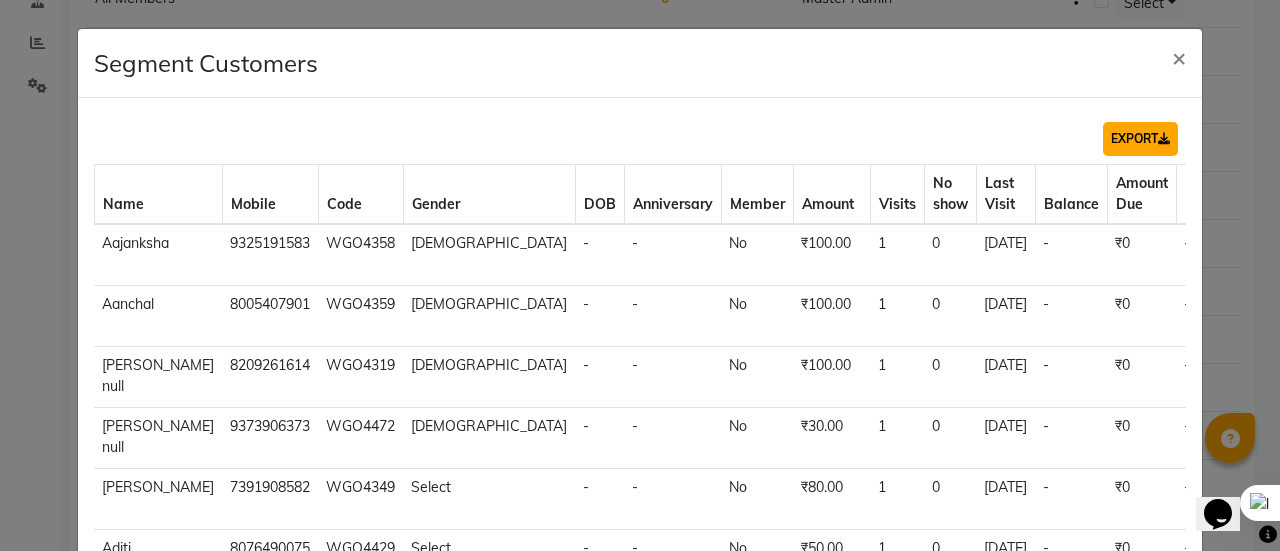 click on "EXPORT" 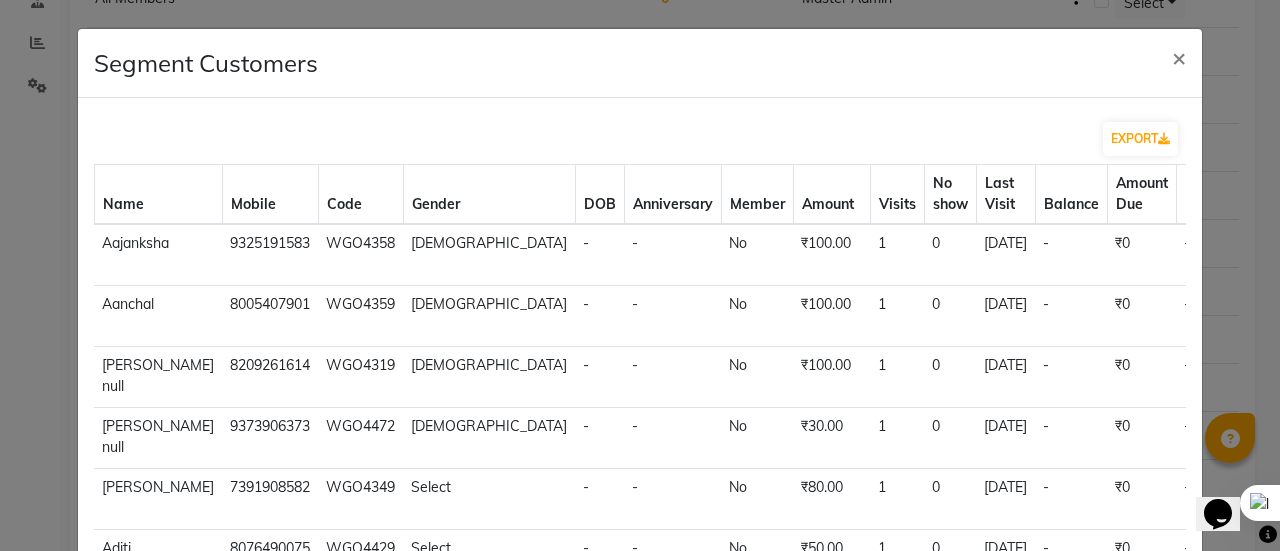 click on "Segment Customers × EXPORT Name Mobile Code Gender DOB Anniversary Member Amount Visits No show Last Visit Balance Amount Due Email Whatsapp No. Identifier No. Aajanksha  9325191583 WGO4358 [DEMOGRAPHIC_DATA] - - No ₹100.00 1 0 [DATE]  -   ₹0   -   Yes   -  view profile  [PERSON_NAME]  8005407901 WGO4359 [DEMOGRAPHIC_DATA] - - No ₹100.00 1 0 [DATE]  -   ₹0   -   Yes   -  view profile  [PERSON_NAME] null 8209261614 WGO4319 [DEMOGRAPHIC_DATA] - - No ₹100.00 1 0 [DATE]  -   ₹0   -   Yes   -  view profile  [PERSON_NAME] null 9373906373 WGO4472 [DEMOGRAPHIC_DATA] - - No ₹30.00 1 0 [DATE]  -   ₹0   -   No   -  view profile  [PERSON_NAME]  7391908582 WGO4349 Select - - No ₹80.00 1 0 [DATE]  -   ₹0   -   Yes   -  view profile  Aditi  8076490075 WGO4429 Select - - No ₹50.00 1 0 [DATE]  -   ₹0   -   Yes   -  view profile  [PERSON_NAME]  9154800055 WGO4308 [DEMOGRAPHIC_DATA] - - No ₹350.00 1 0 [DATE]  -   ₹0   -   Yes   -  view profile  [PERSON_NAME]  6289236391 WGO4420 [DEMOGRAPHIC_DATA] - - No ₹50.00 1 0 [DATE]  -   ₹0   -   Yes   -  view profile  [GEOGRAPHIC_DATA]  -" 